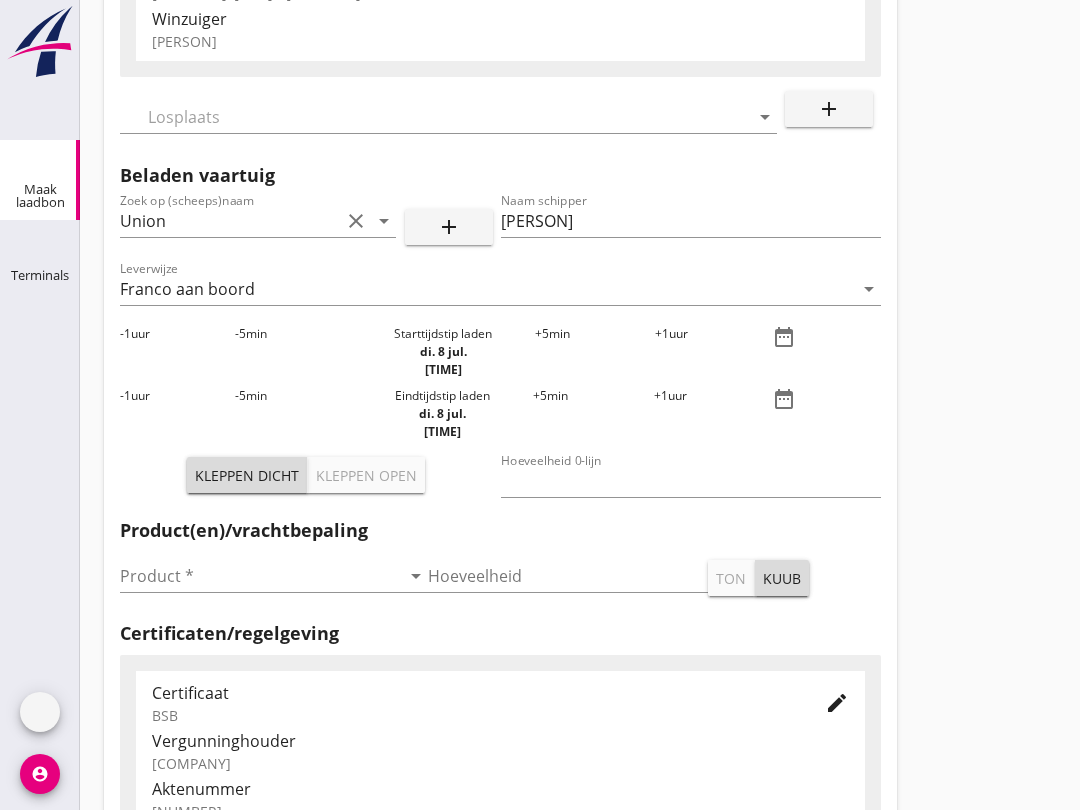 scroll, scrollTop: 0, scrollLeft: 0, axis: both 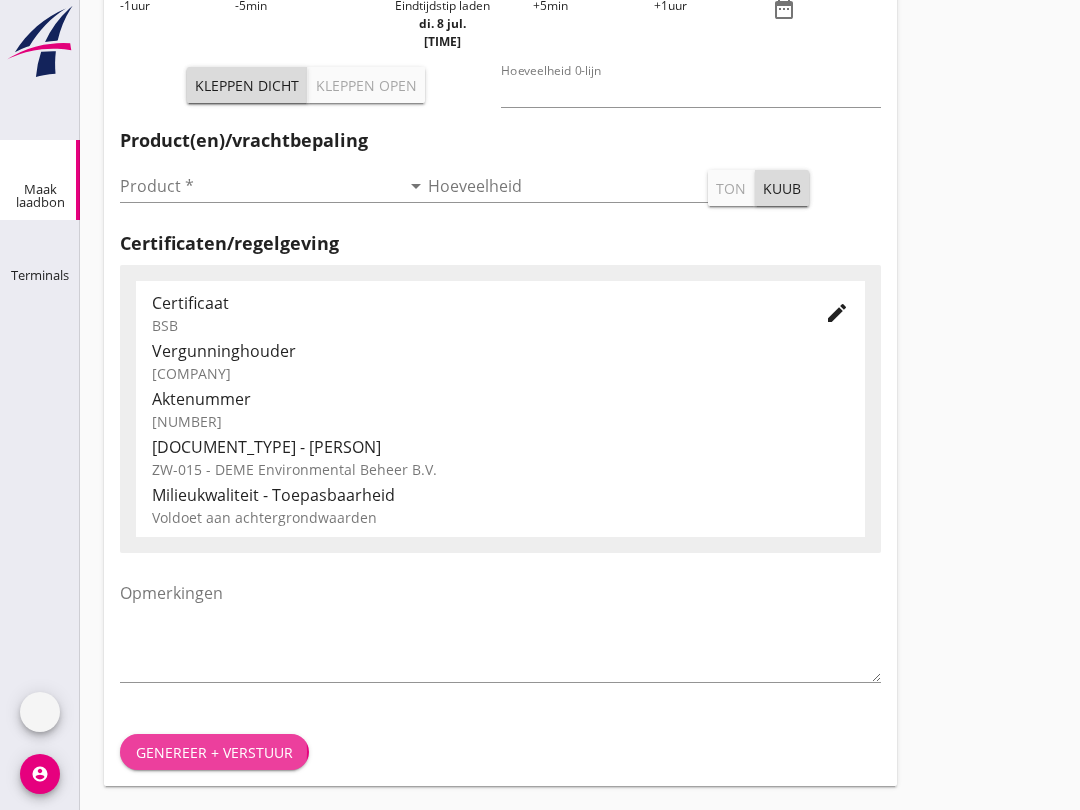 click on "Genereer + verstuur" at bounding box center [214, 752] 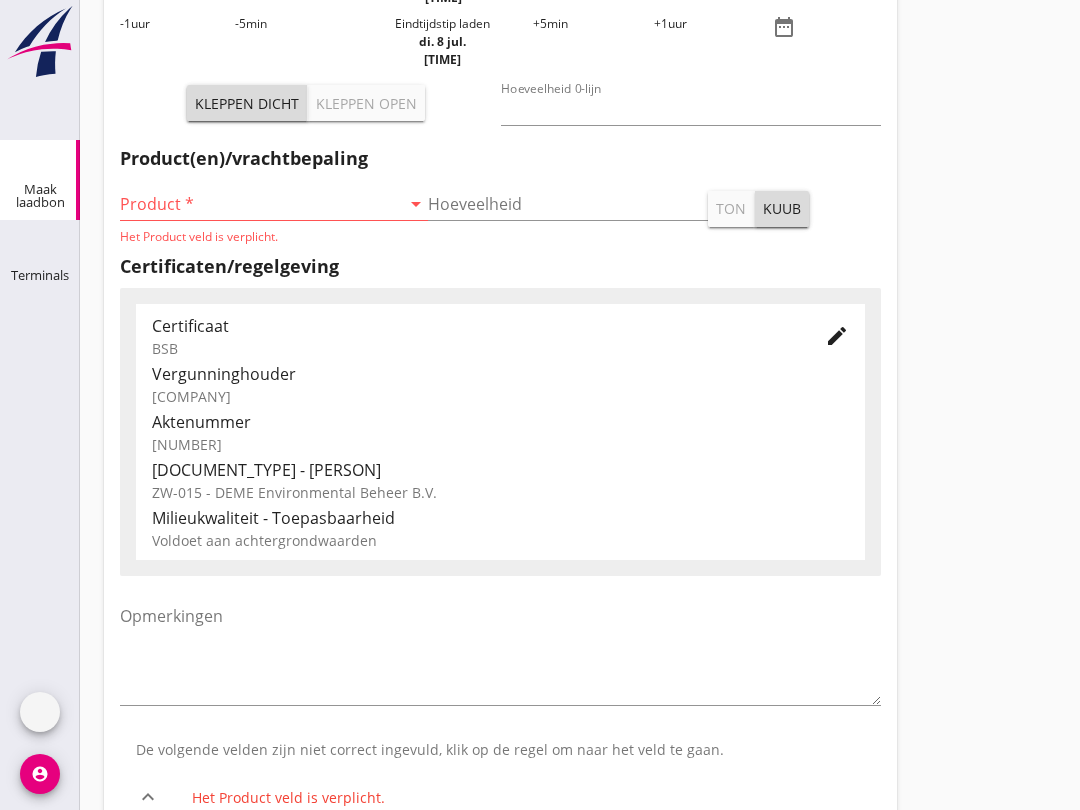 click at bounding box center (260, 204) 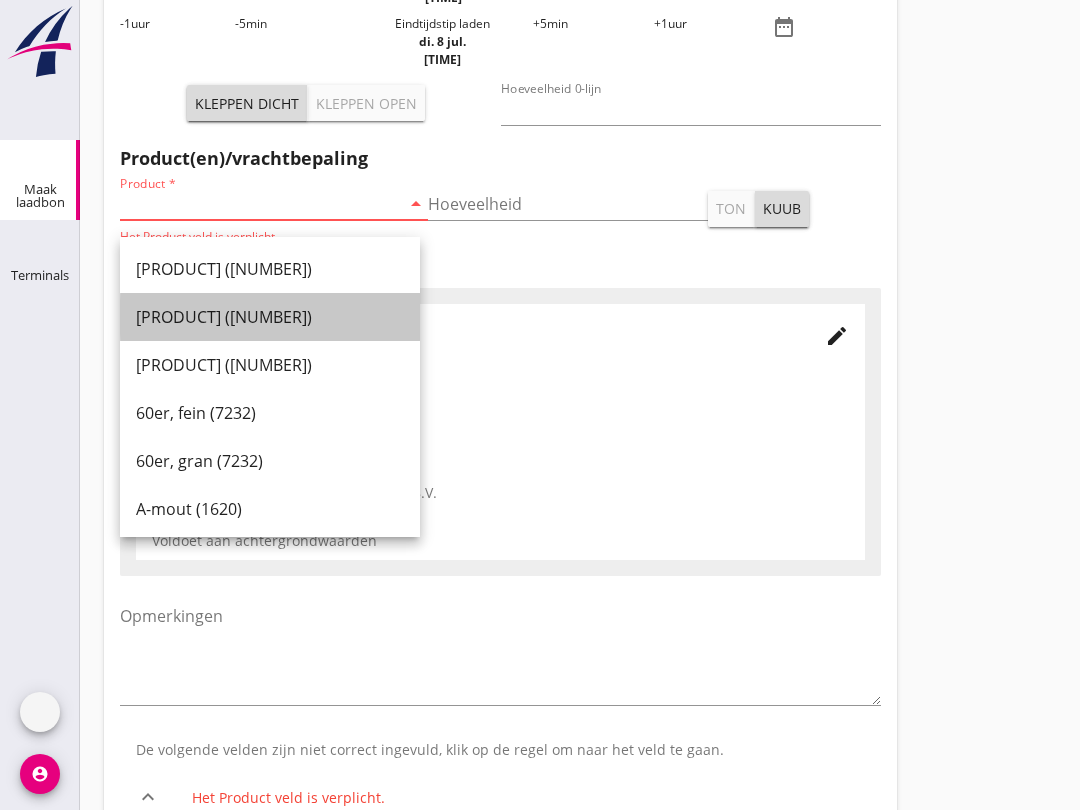 click on "[PRODUCT] ([NUMBER])" at bounding box center [270, 317] 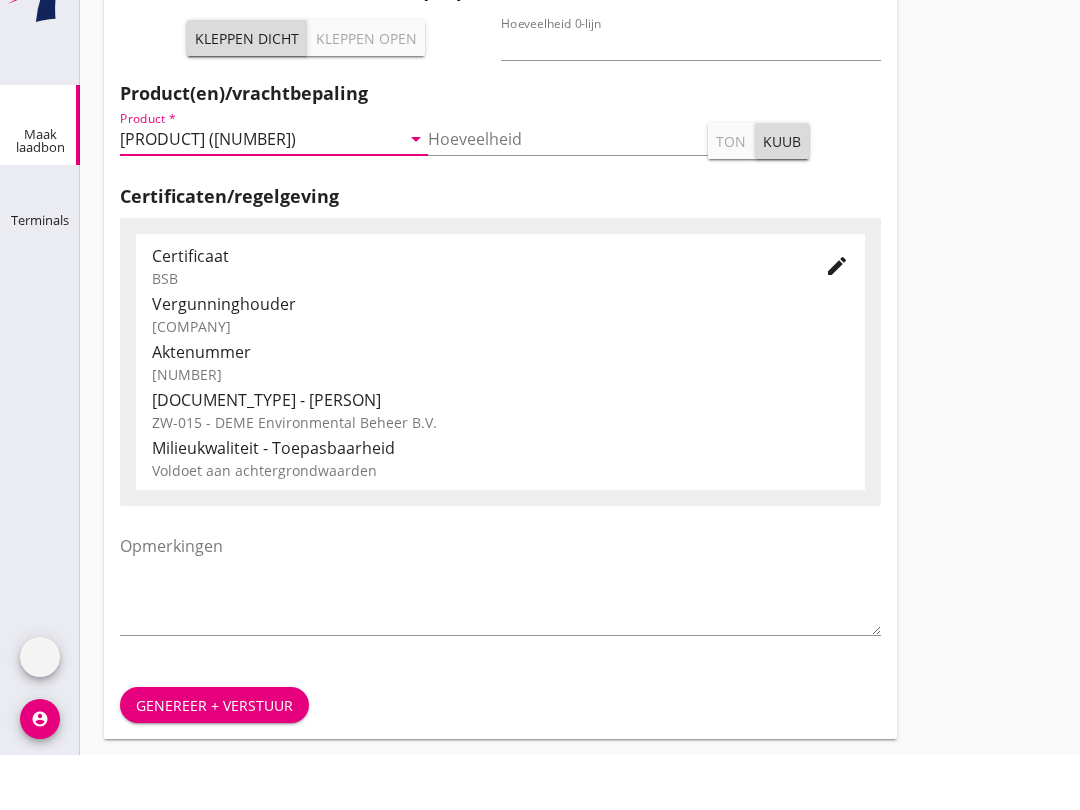 scroll, scrollTop: 670, scrollLeft: 0, axis: vertical 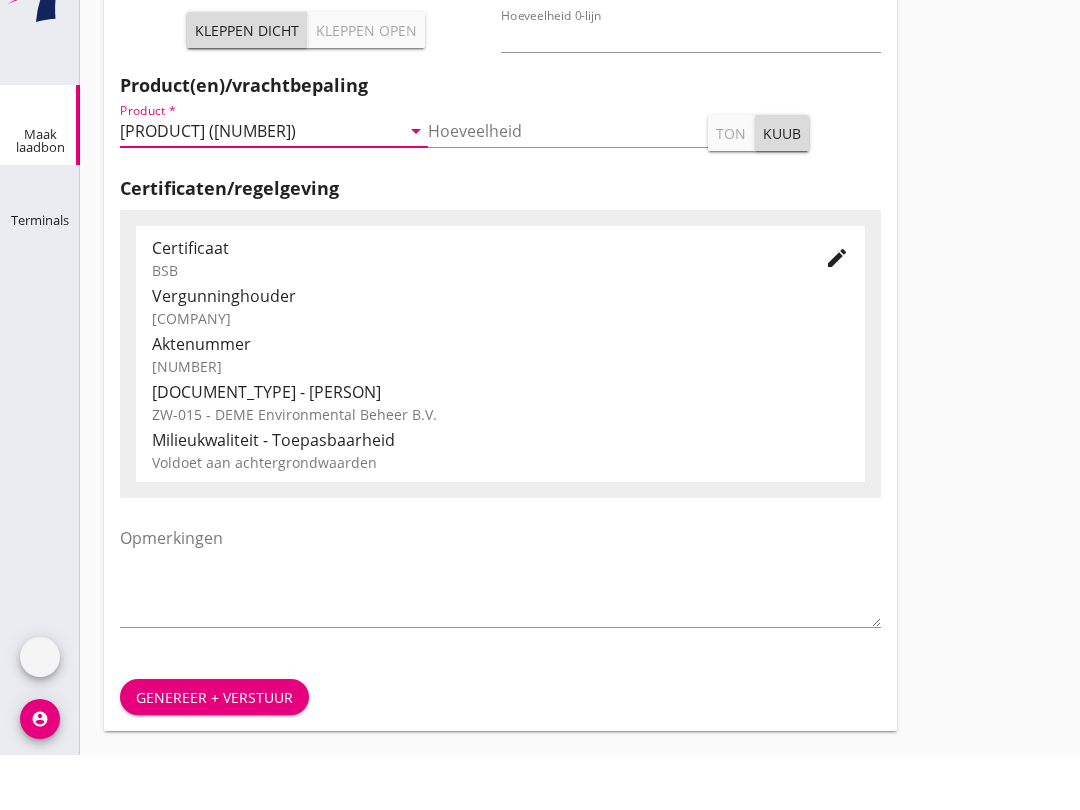 click on "Genereer + verstuur" at bounding box center [214, 752] 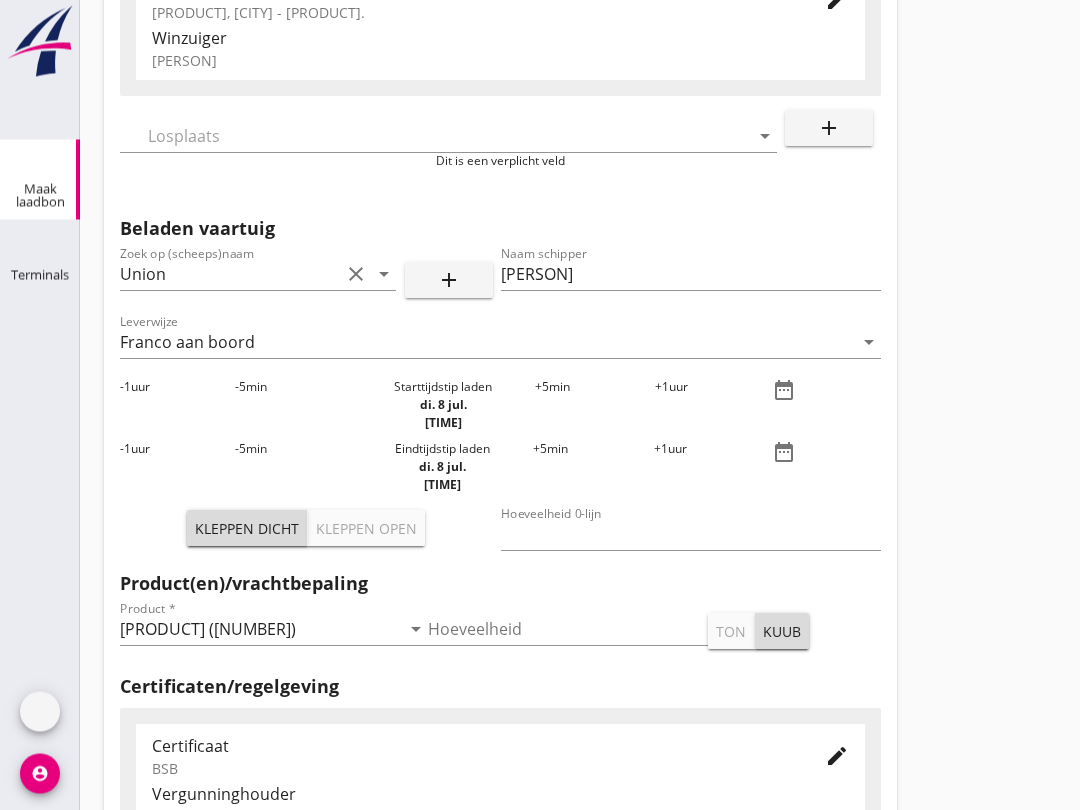 scroll, scrollTop: 0, scrollLeft: 0, axis: both 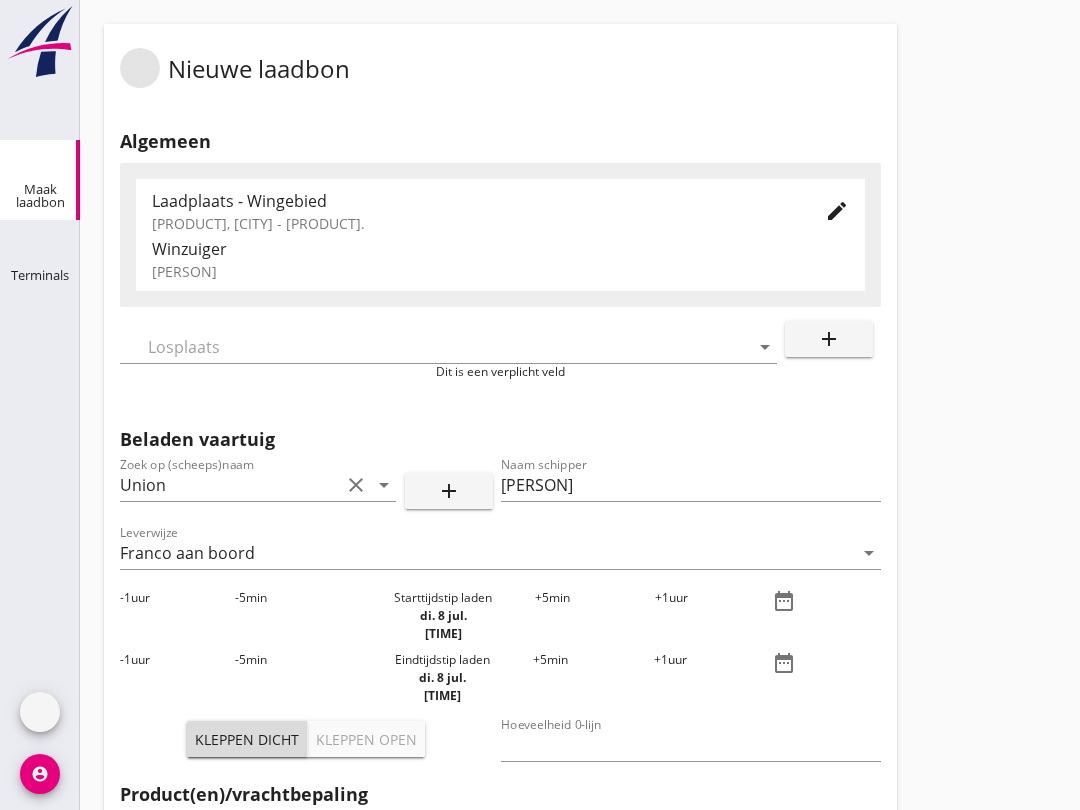 click at bounding box center [434, 347] 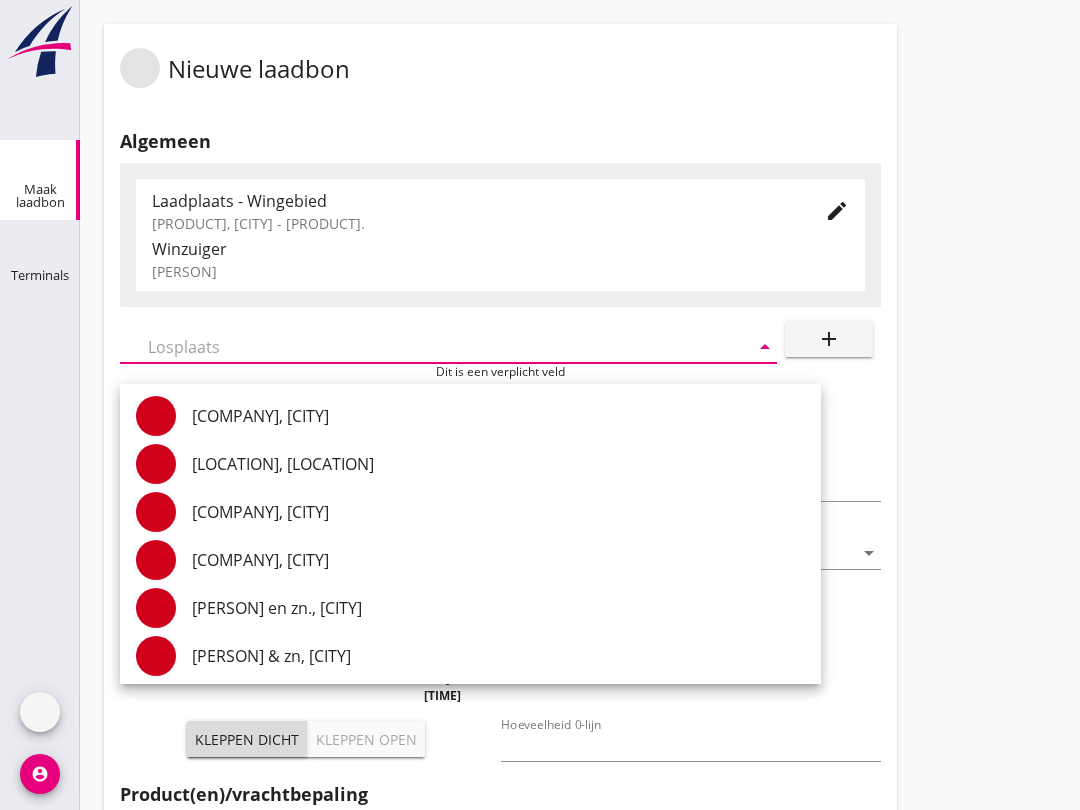 click at bounding box center [40, 495] 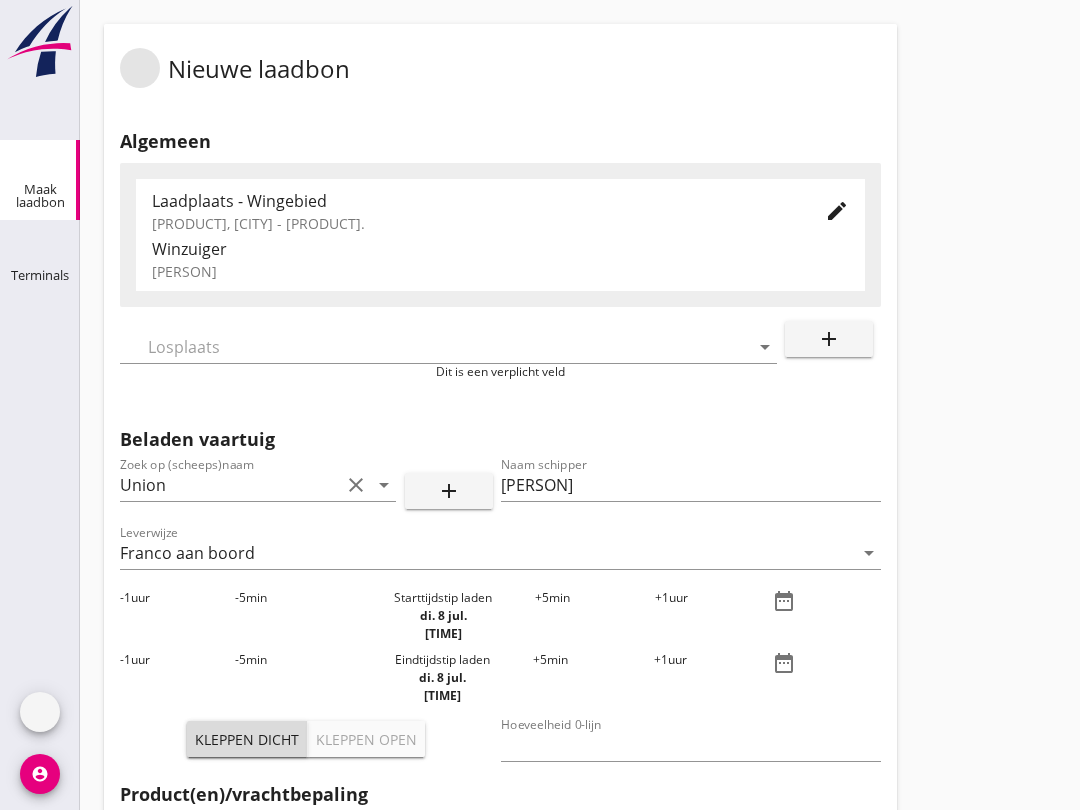 click at bounding box center [434, 347] 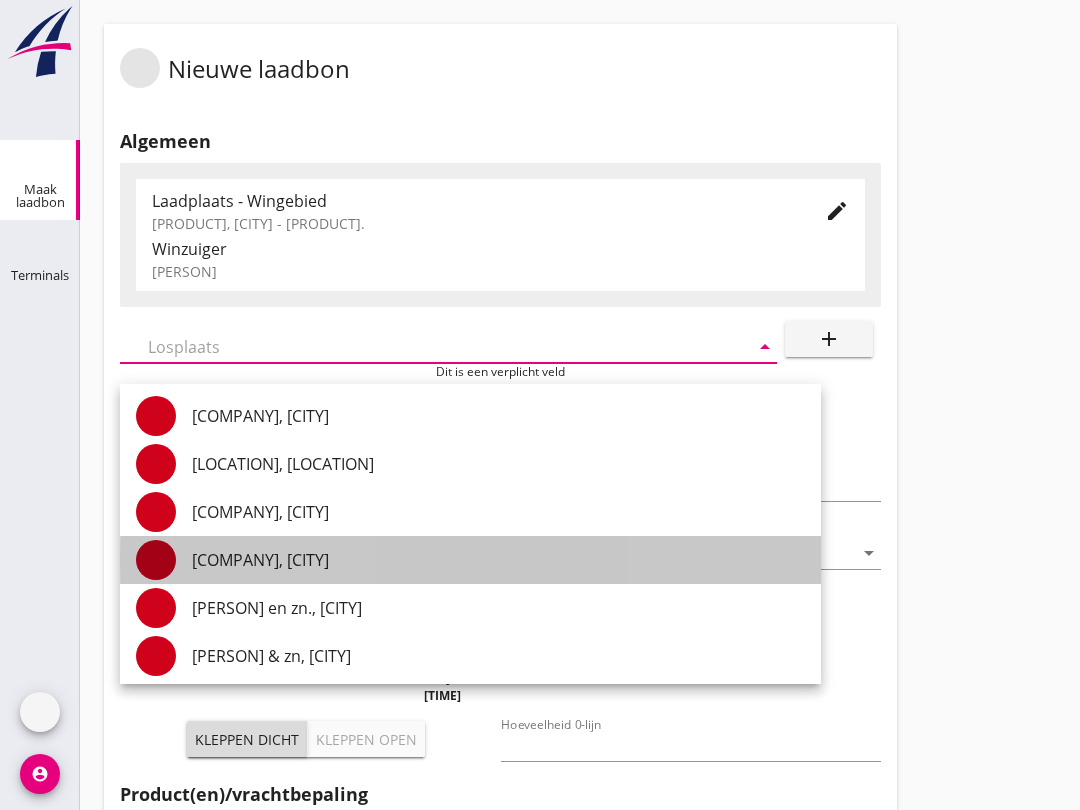 click on "[COMPANY], [CITY]" at bounding box center [498, 560] 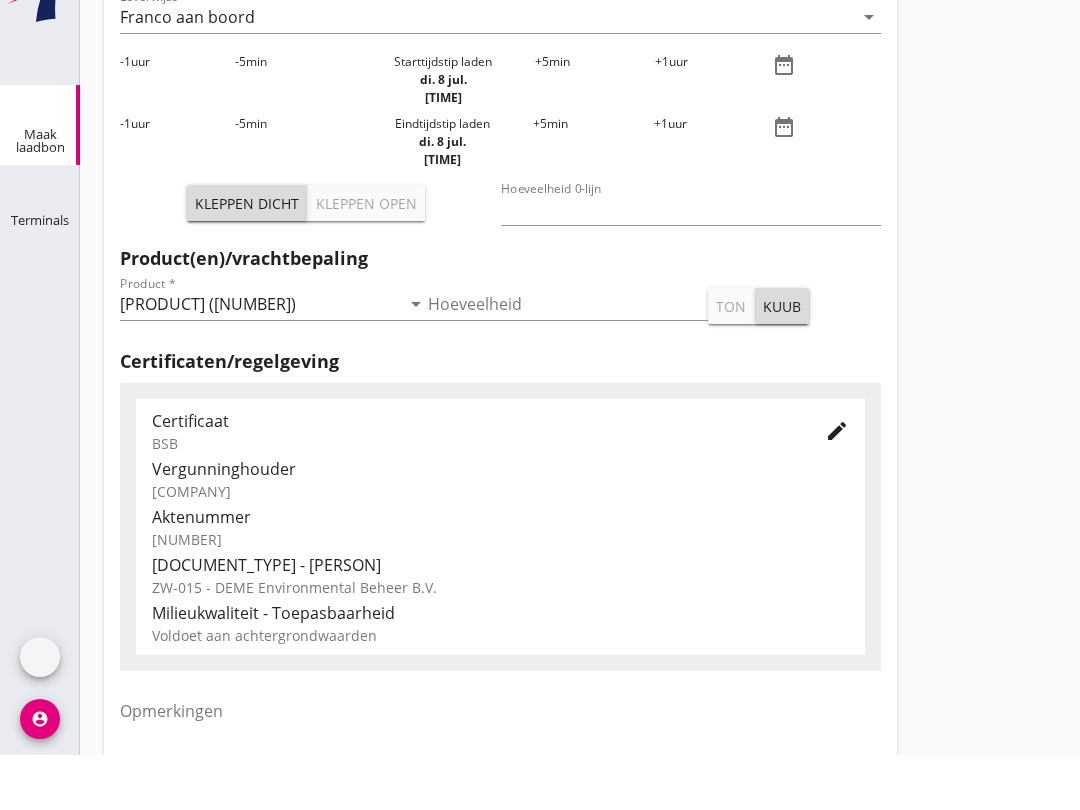 scroll, scrollTop: 636, scrollLeft: 0, axis: vertical 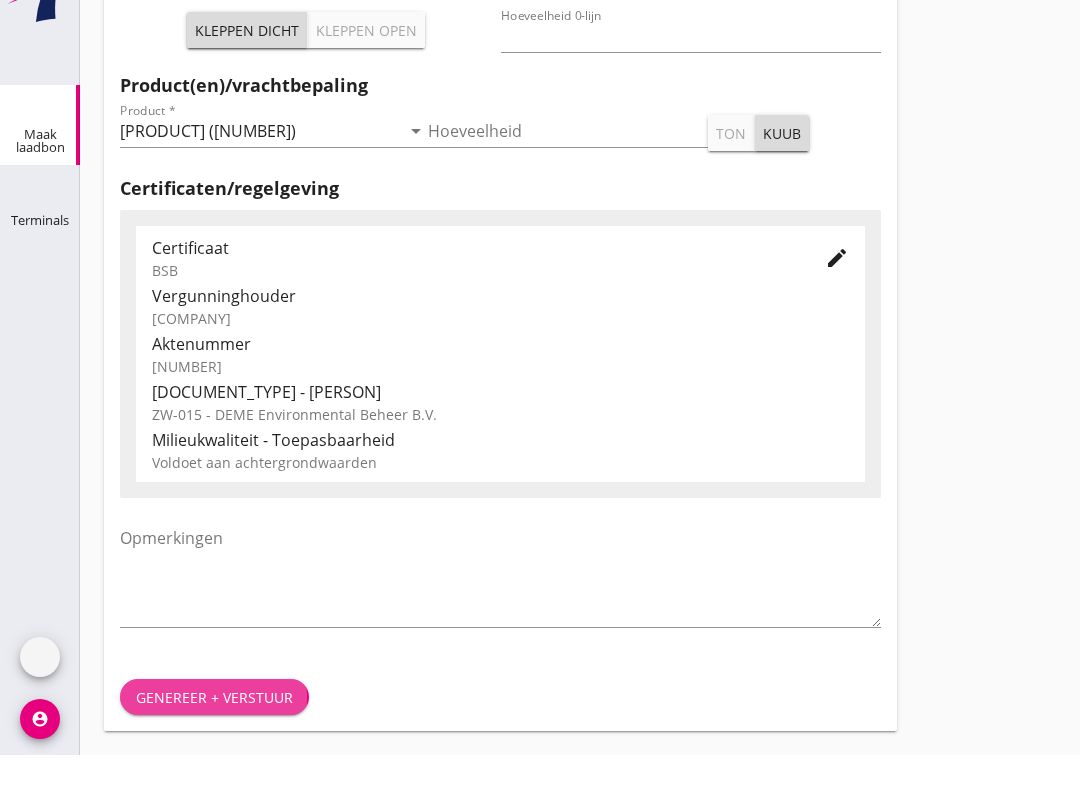 click on "Genereer + verstuur" at bounding box center [214, 752] 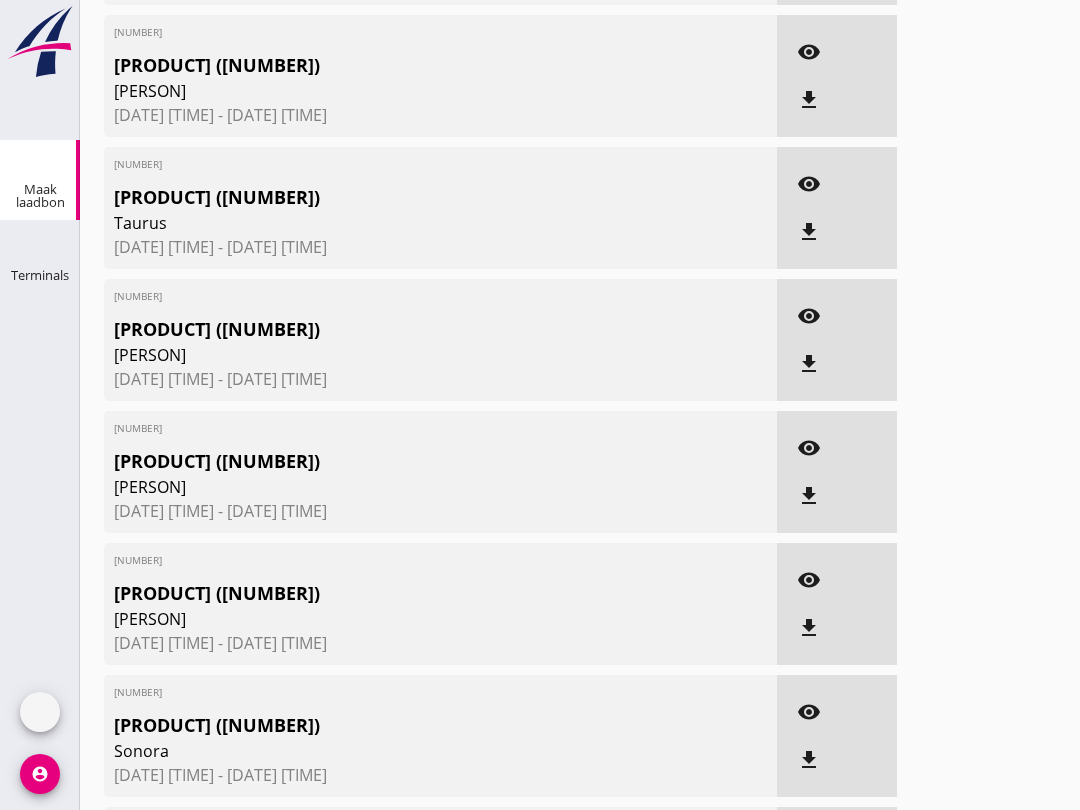 scroll, scrollTop: 0, scrollLeft: 0, axis: both 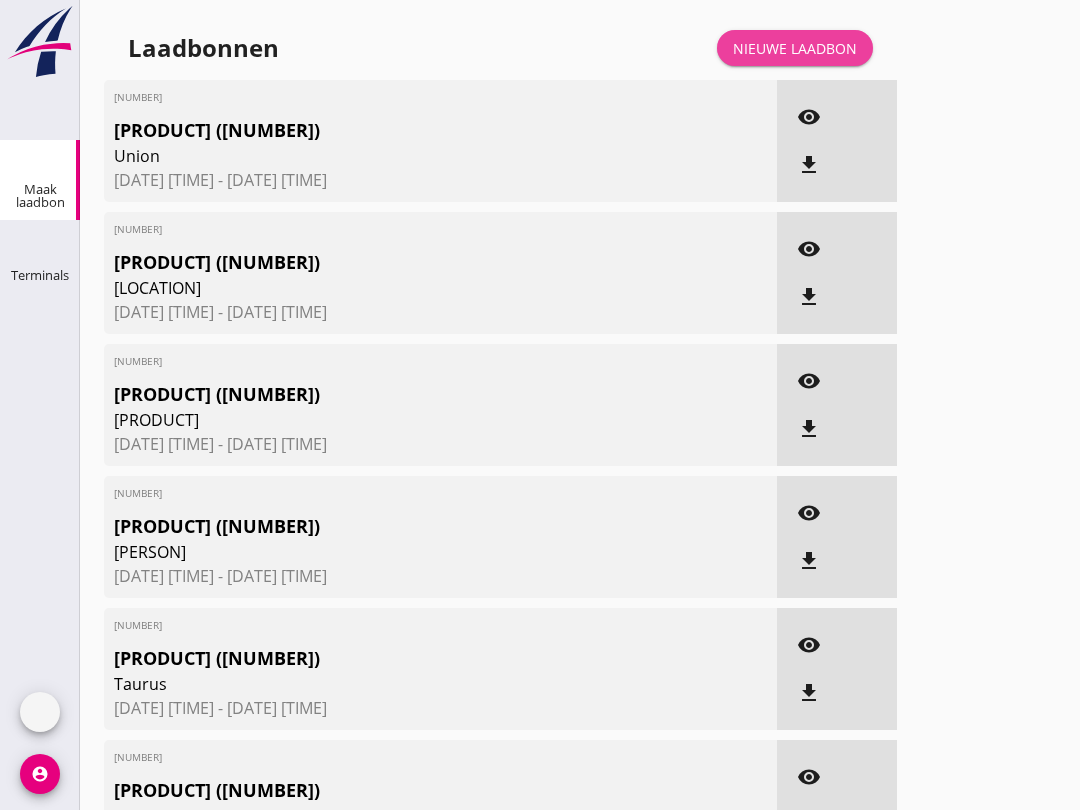 click on "Nieuwe laadbon" at bounding box center (795, 48) 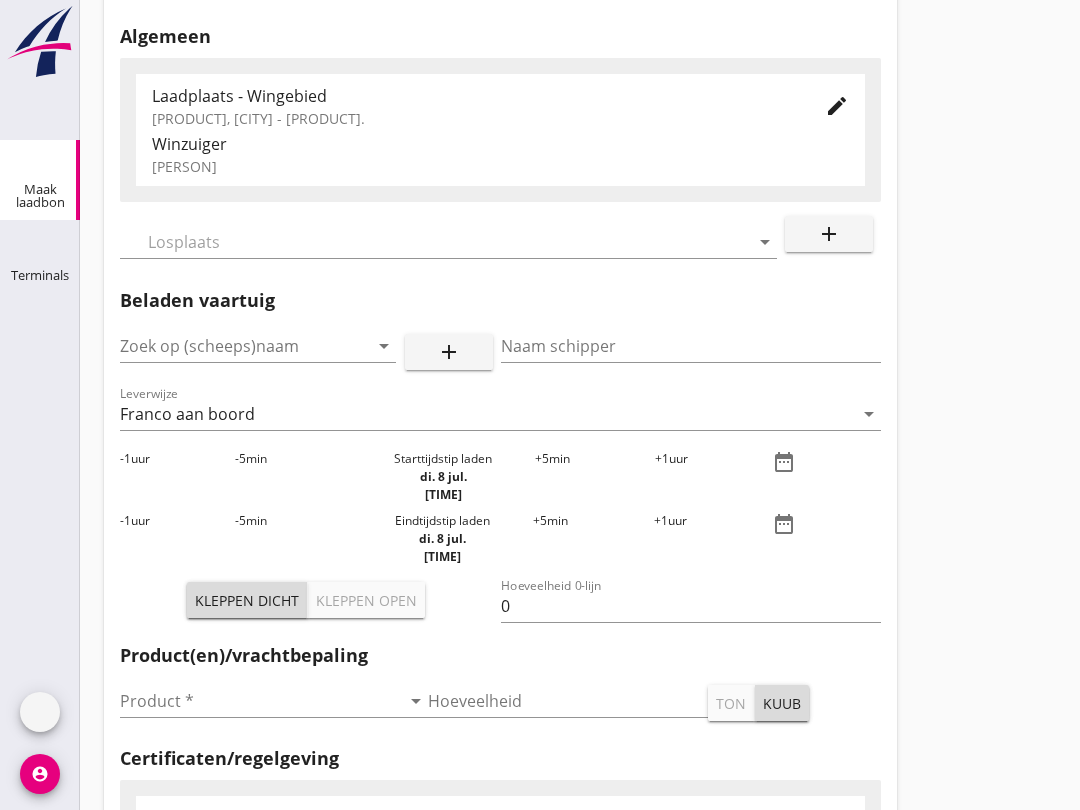 scroll, scrollTop: 111, scrollLeft: 0, axis: vertical 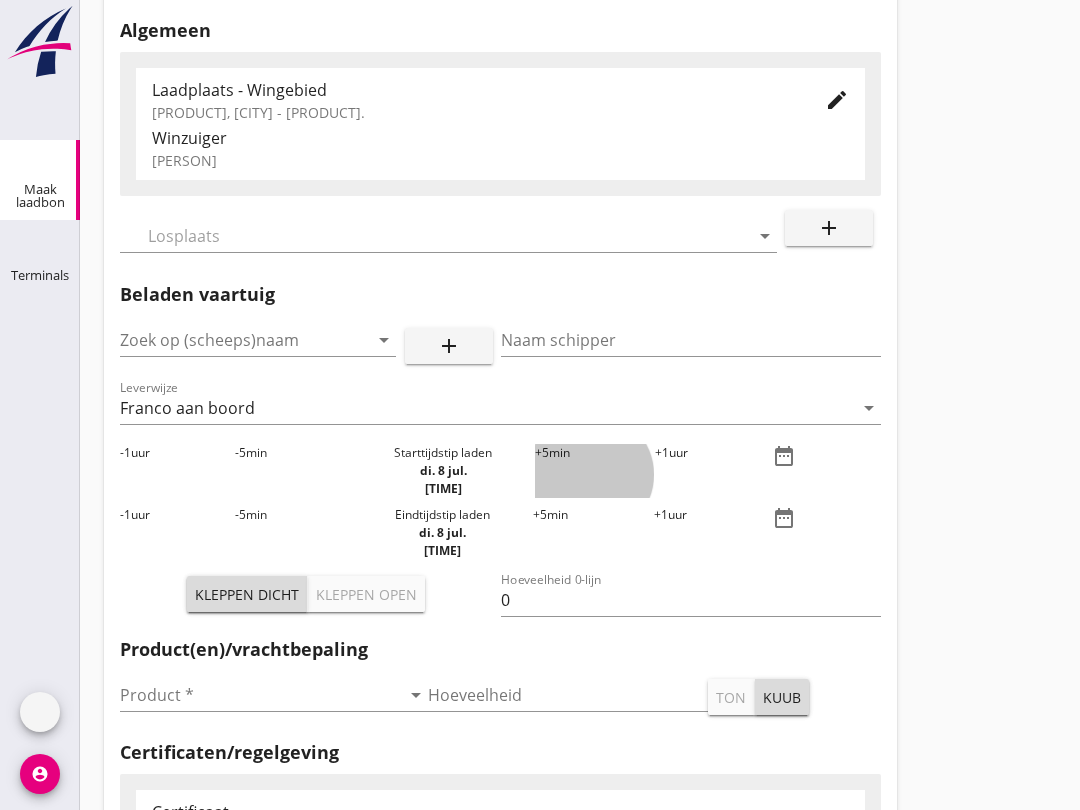 click on "+5  min" at bounding box center (595, 471) 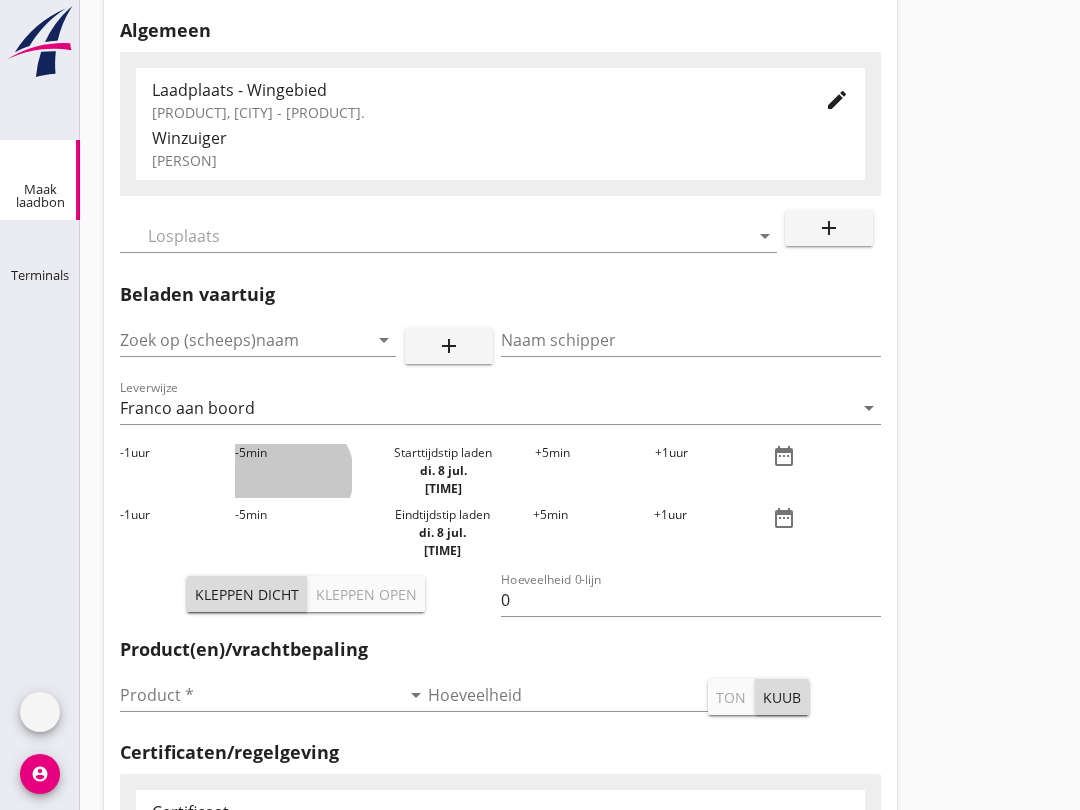 click on "-5  min" at bounding box center (293, 471) 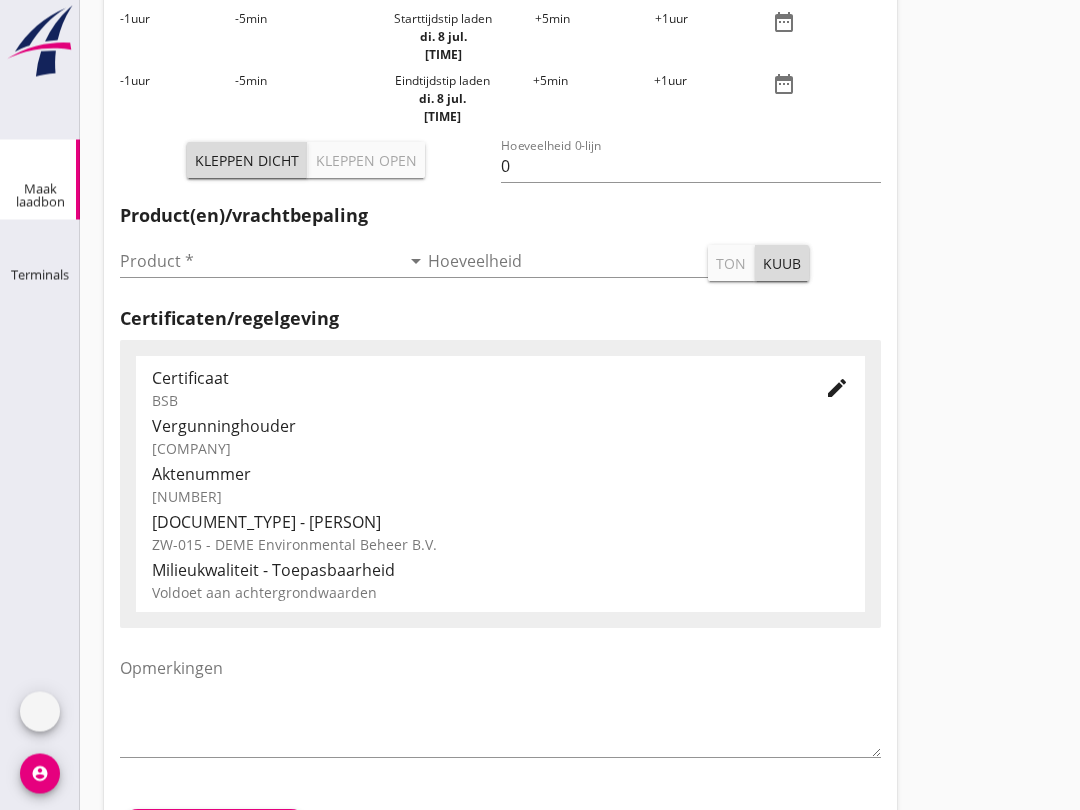 scroll, scrollTop: 543, scrollLeft: 0, axis: vertical 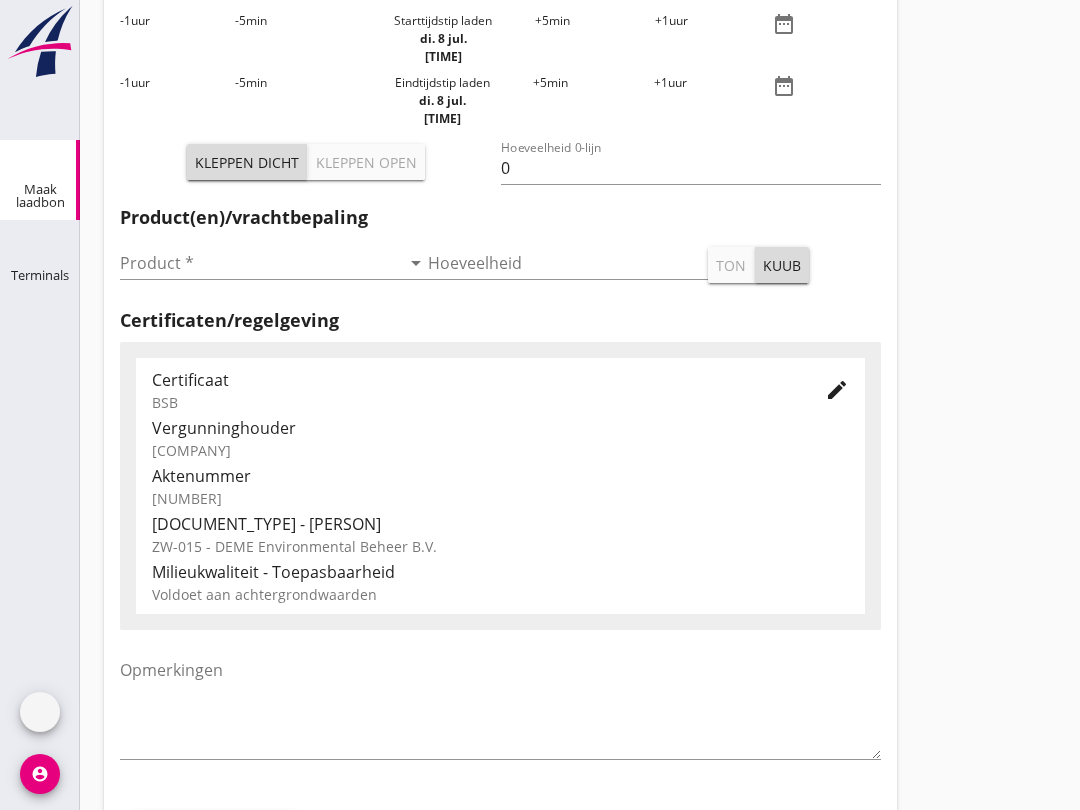 click at bounding box center (260, 263) 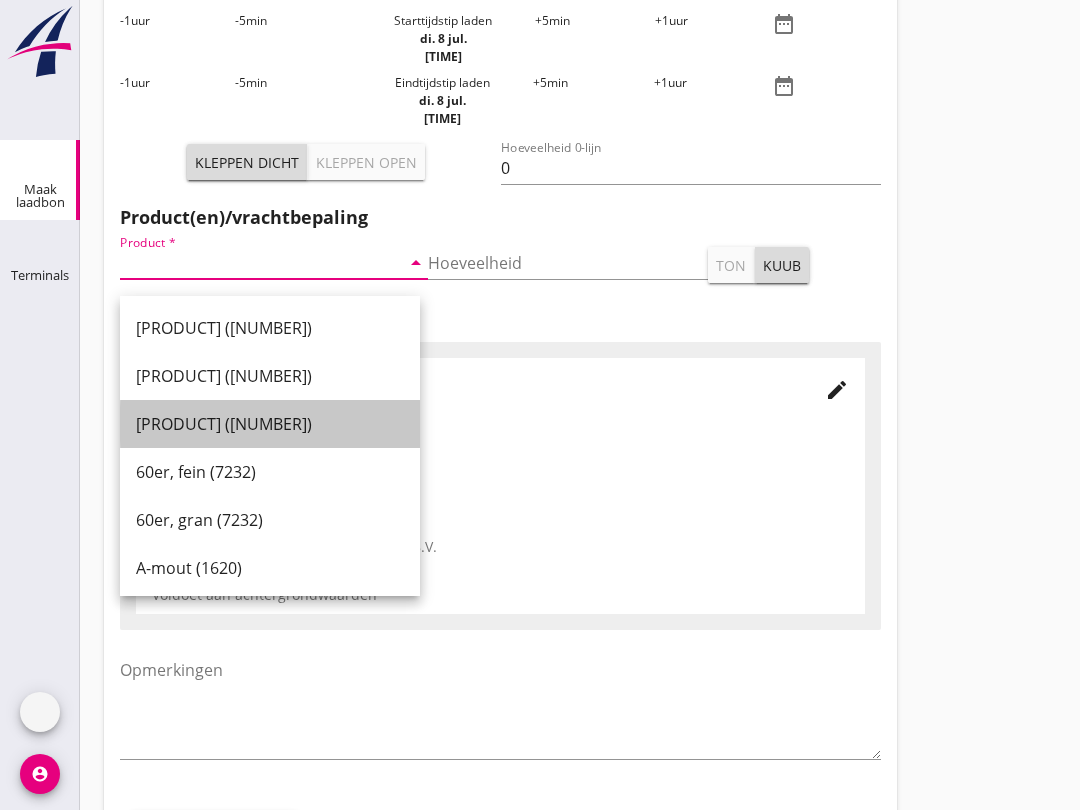 click on "[PRODUCT] ([NUMBER])" at bounding box center (270, 424) 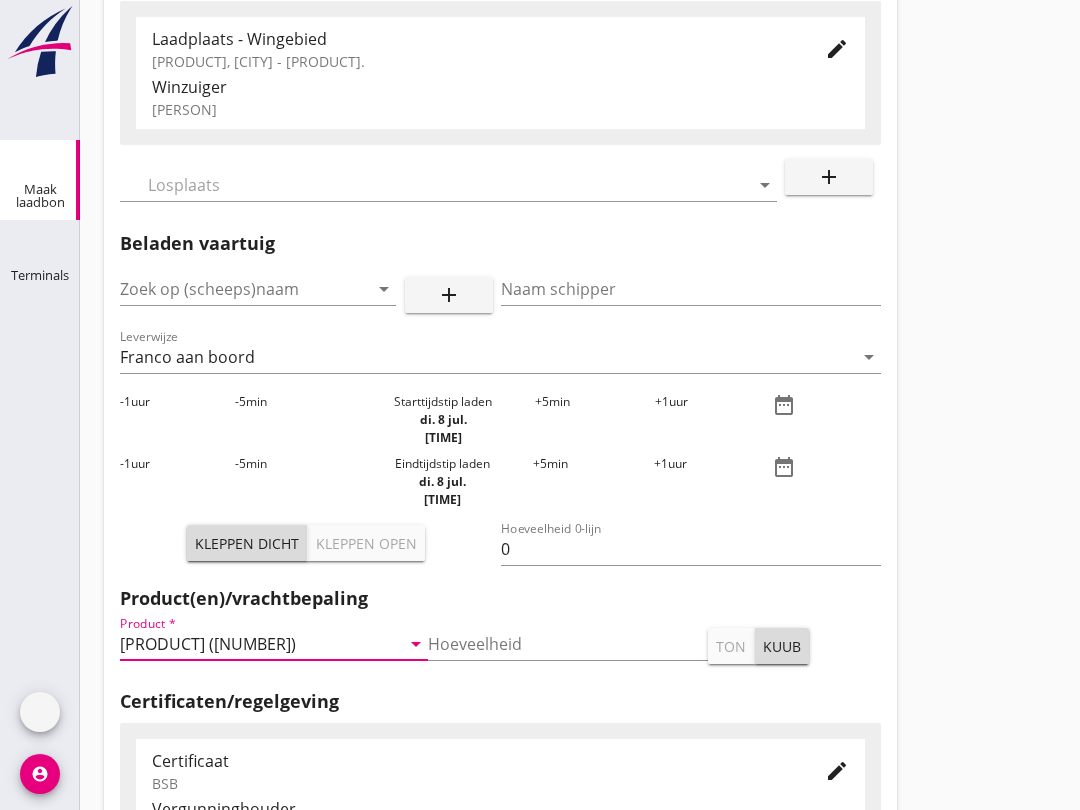 scroll, scrollTop: 0, scrollLeft: 0, axis: both 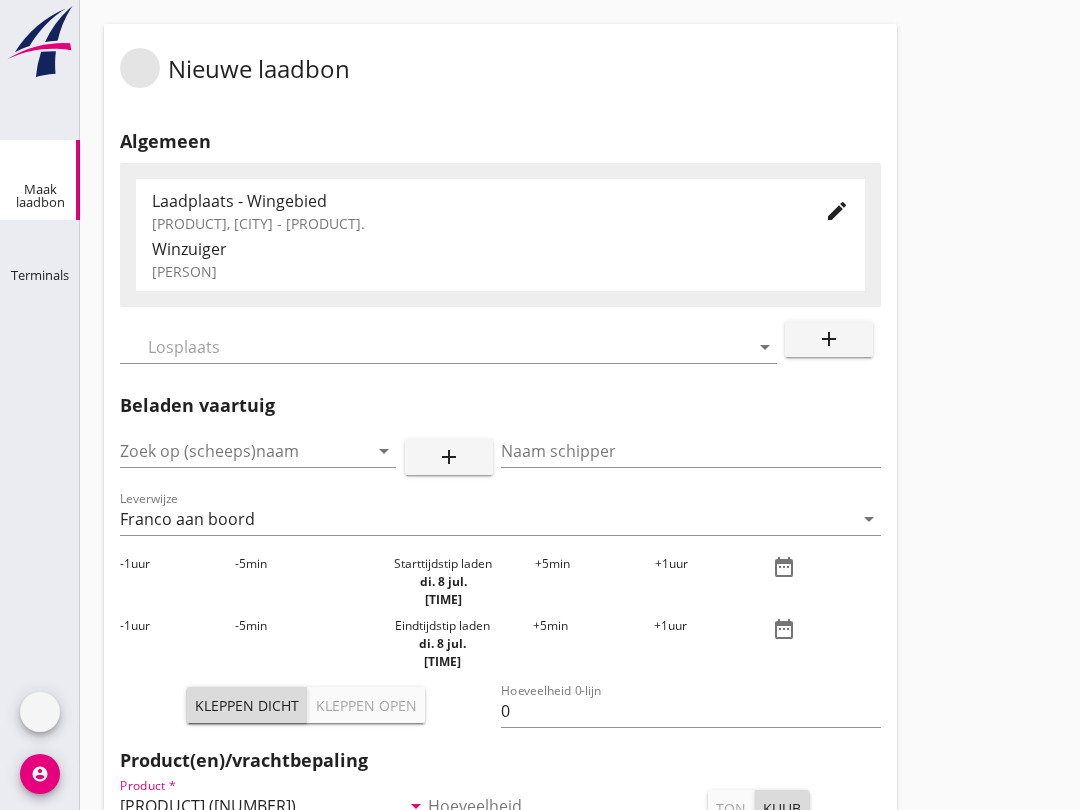 click at bounding box center (140, 68) 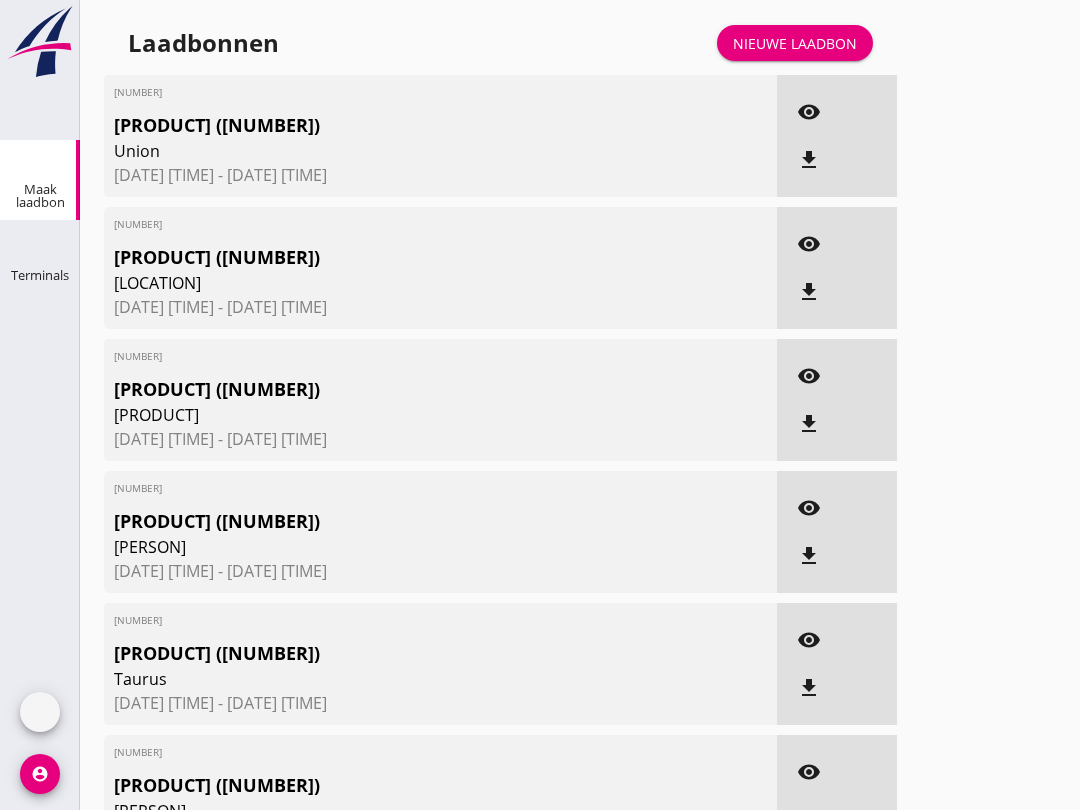 scroll, scrollTop: 0, scrollLeft: 0, axis: both 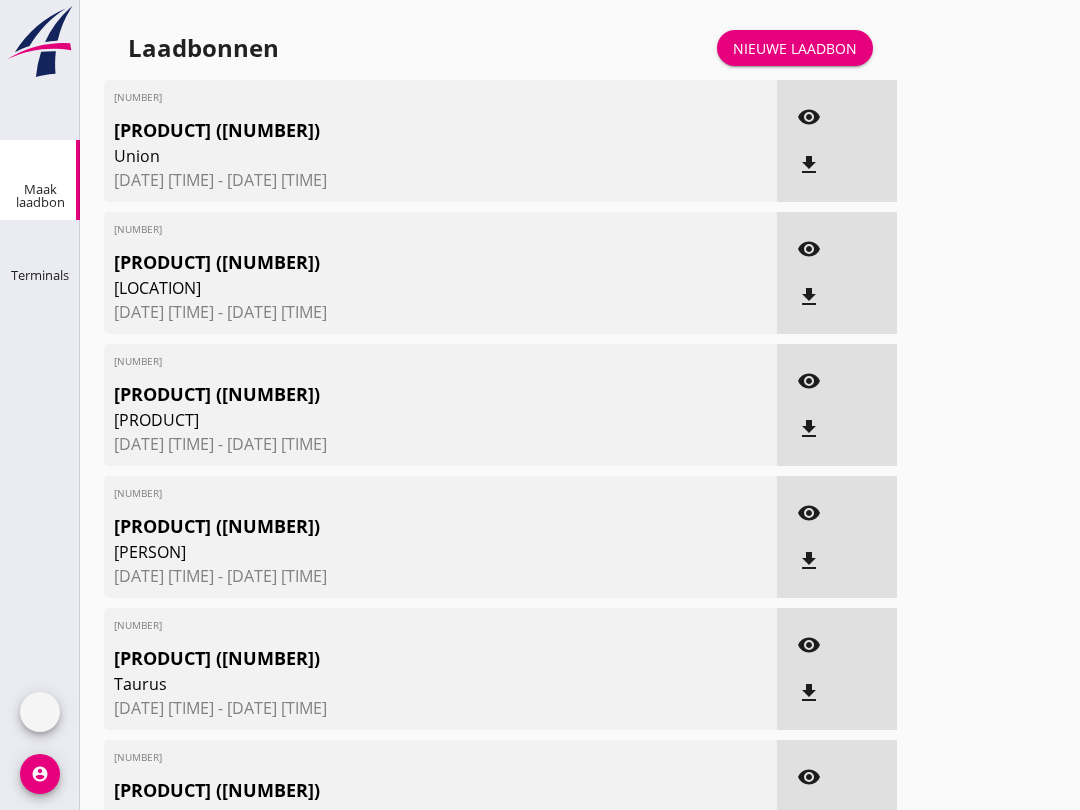 click on "[PRODUCT] ([NUMBER])" at bounding box center [386, 130] 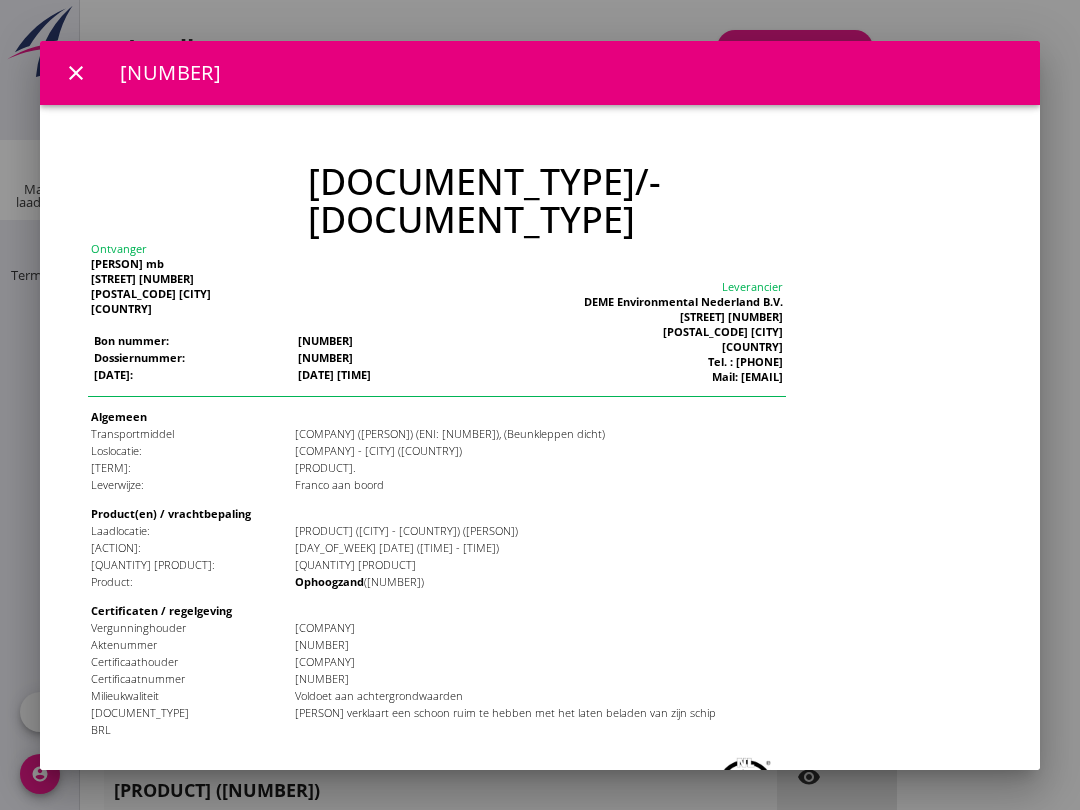 scroll, scrollTop: 0, scrollLeft: 0, axis: both 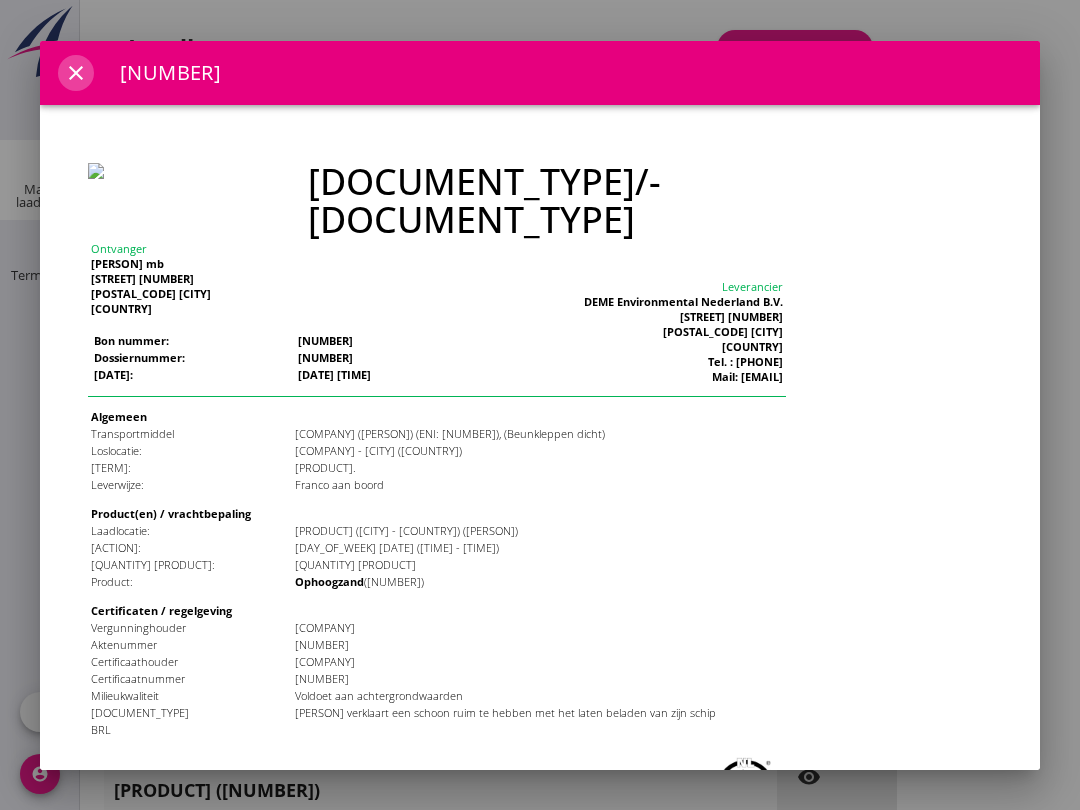 click on "close" at bounding box center [76, 73] 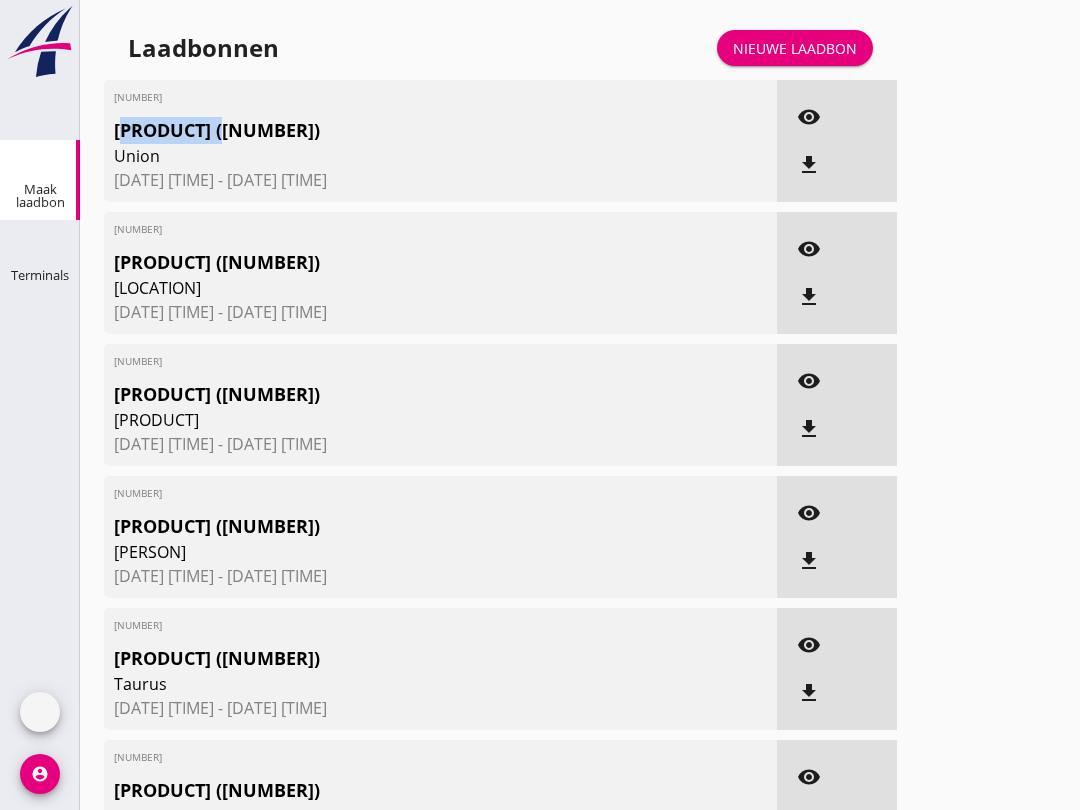click on "Union" at bounding box center (386, 156) 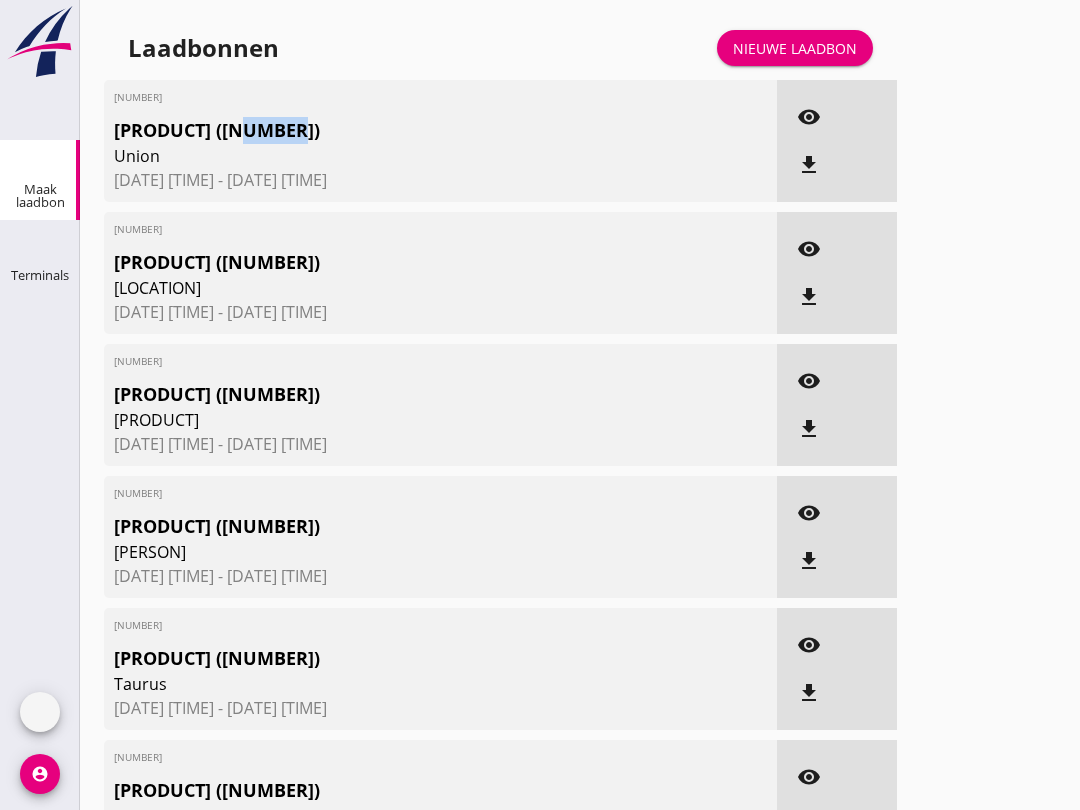 click on "Union" at bounding box center (386, 156) 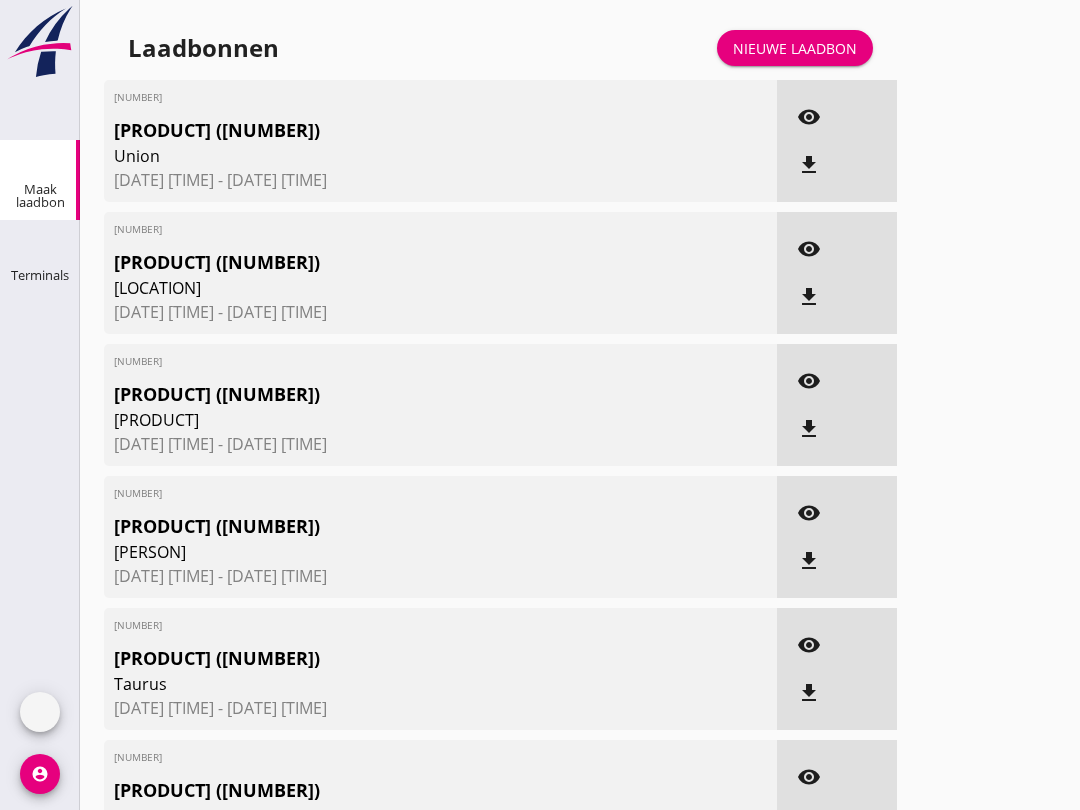 click on "visibility" at bounding box center [809, 117] 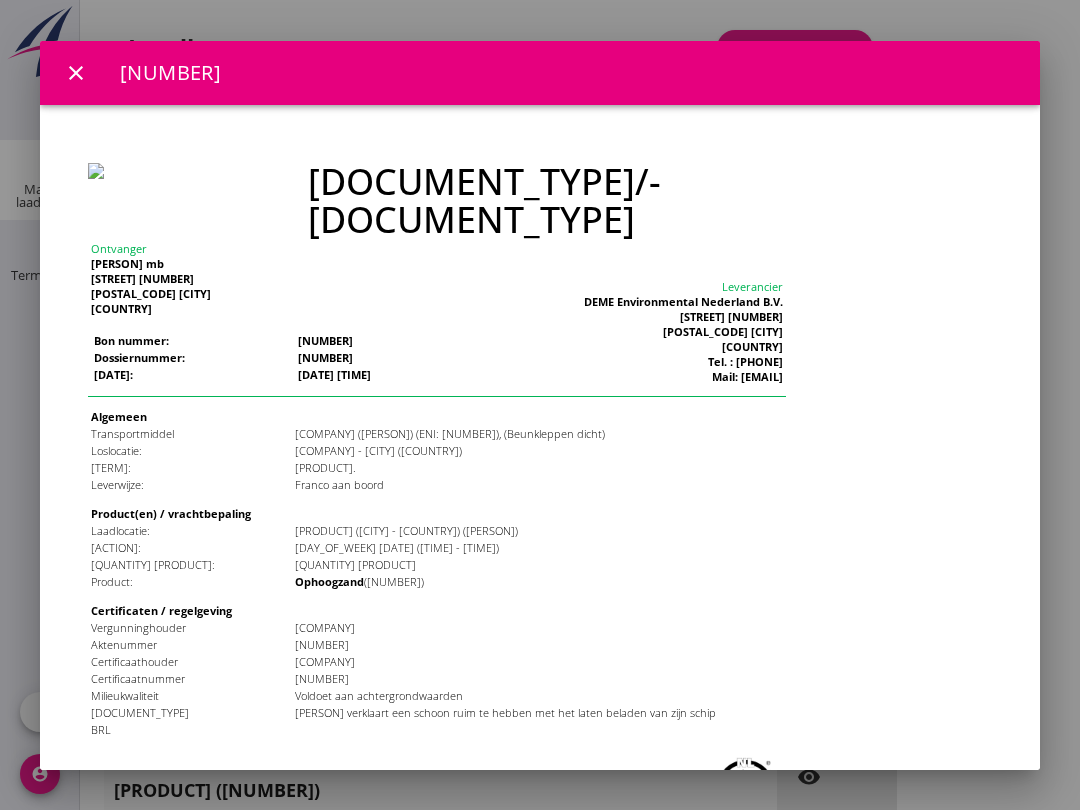 scroll, scrollTop: 0, scrollLeft: 0, axis: both 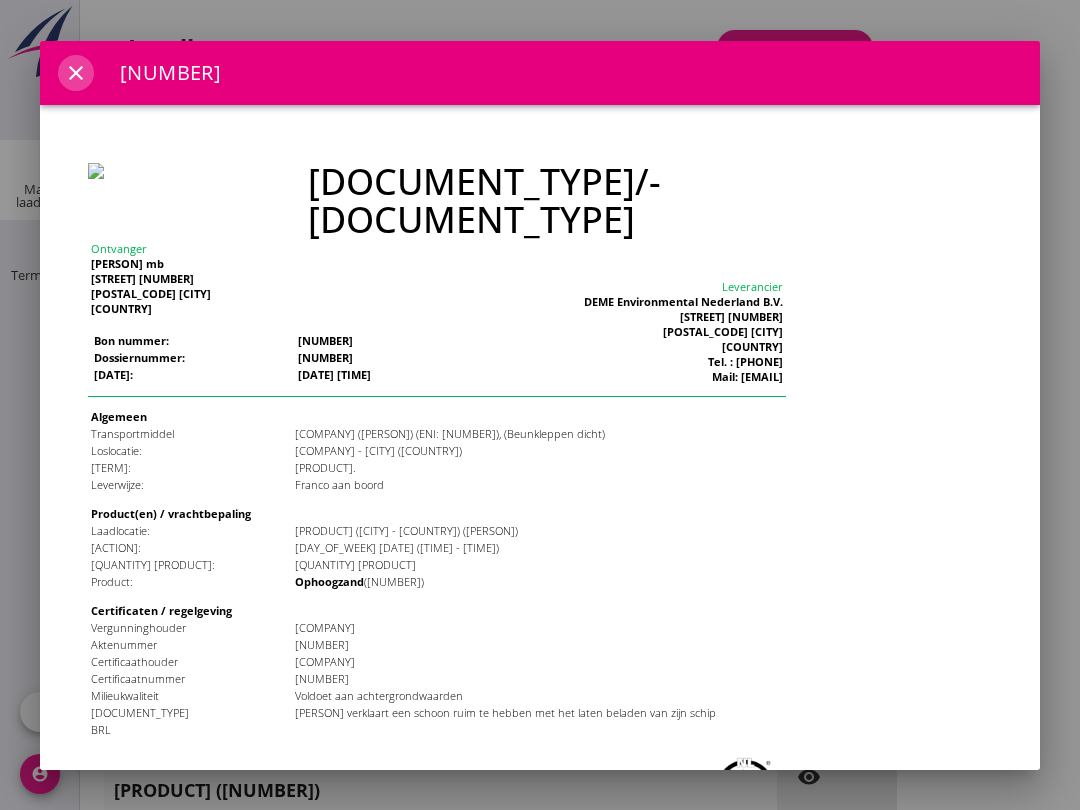 click on "close" at bounding box center [76, 73] 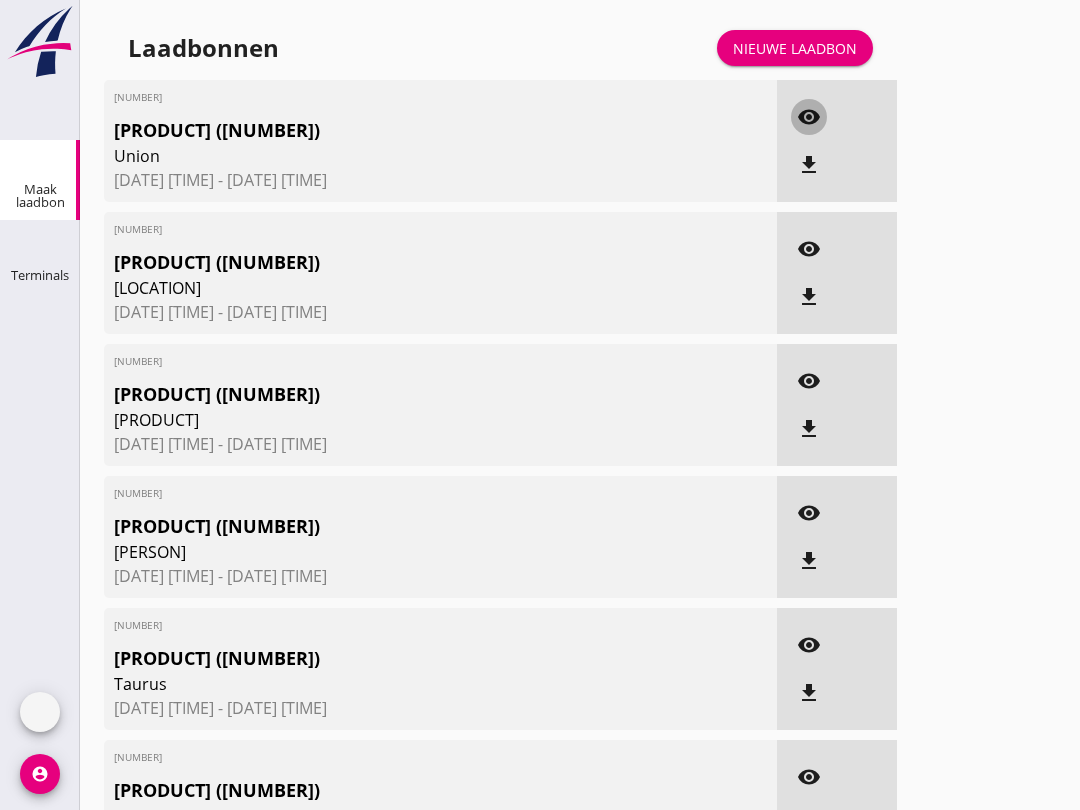click on "visibility" at bounding box center (809, 117) 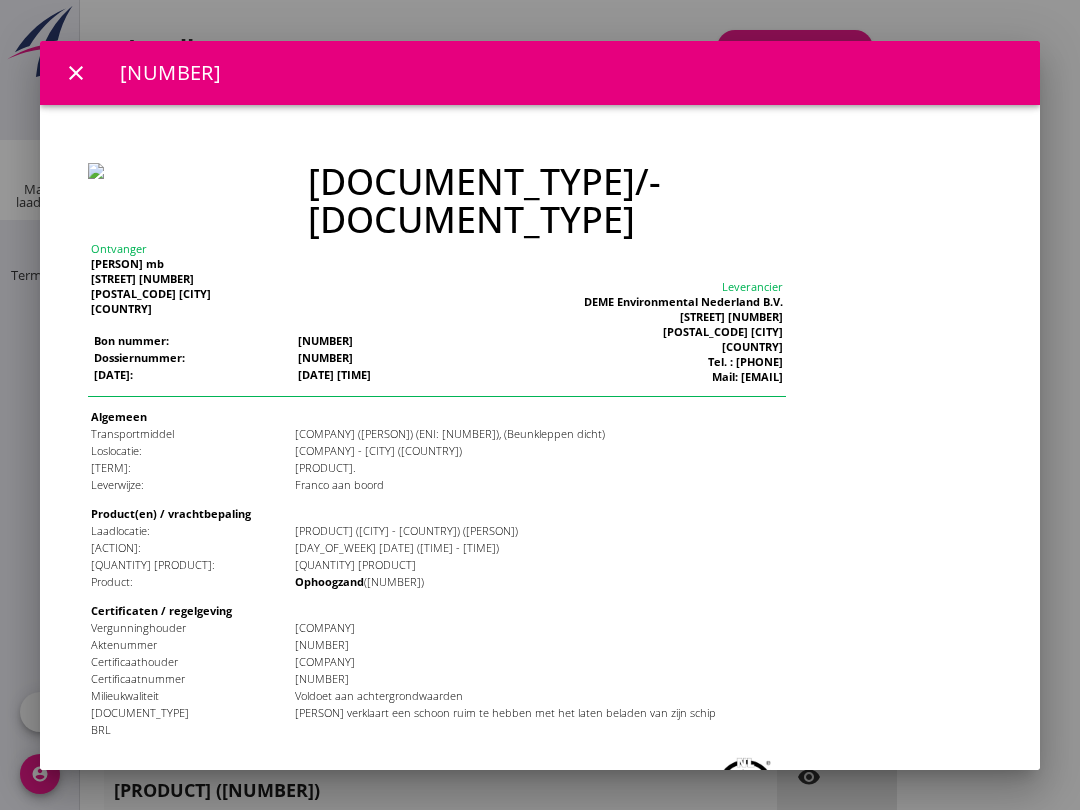 scroll, scrollTop: 0, scrollLeft: 0, axis: both 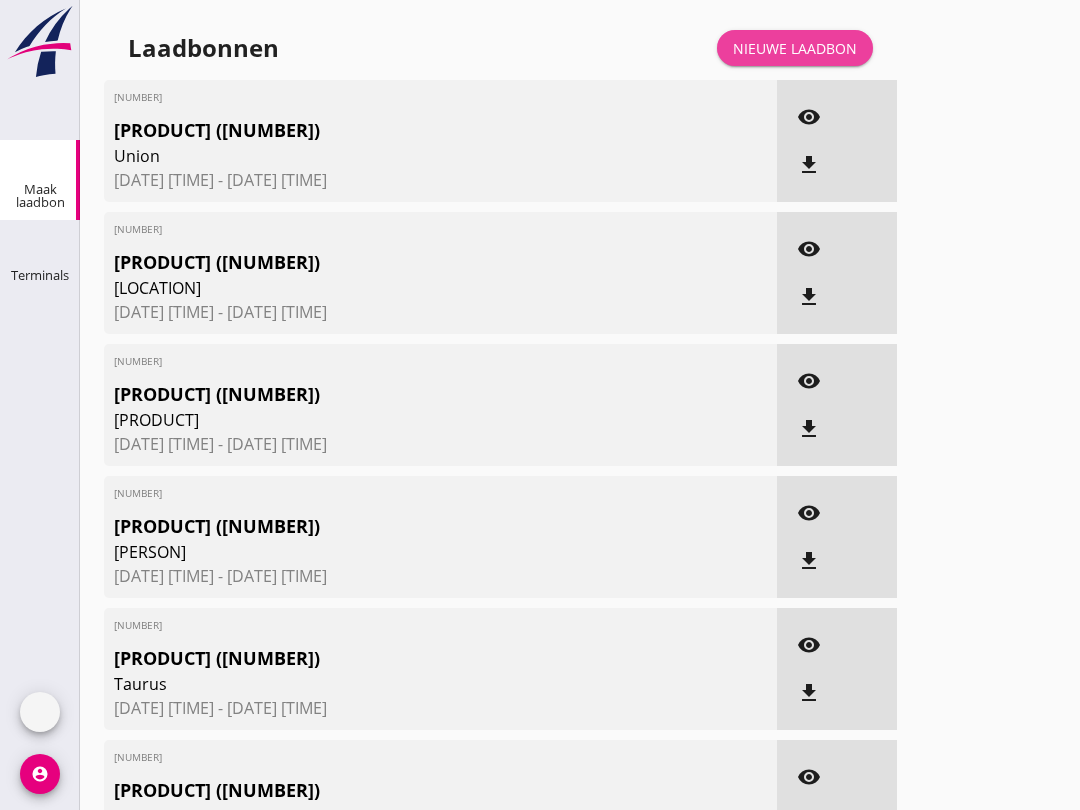 click on "Nieuwe laadbon" at bounding box center [795, 48] 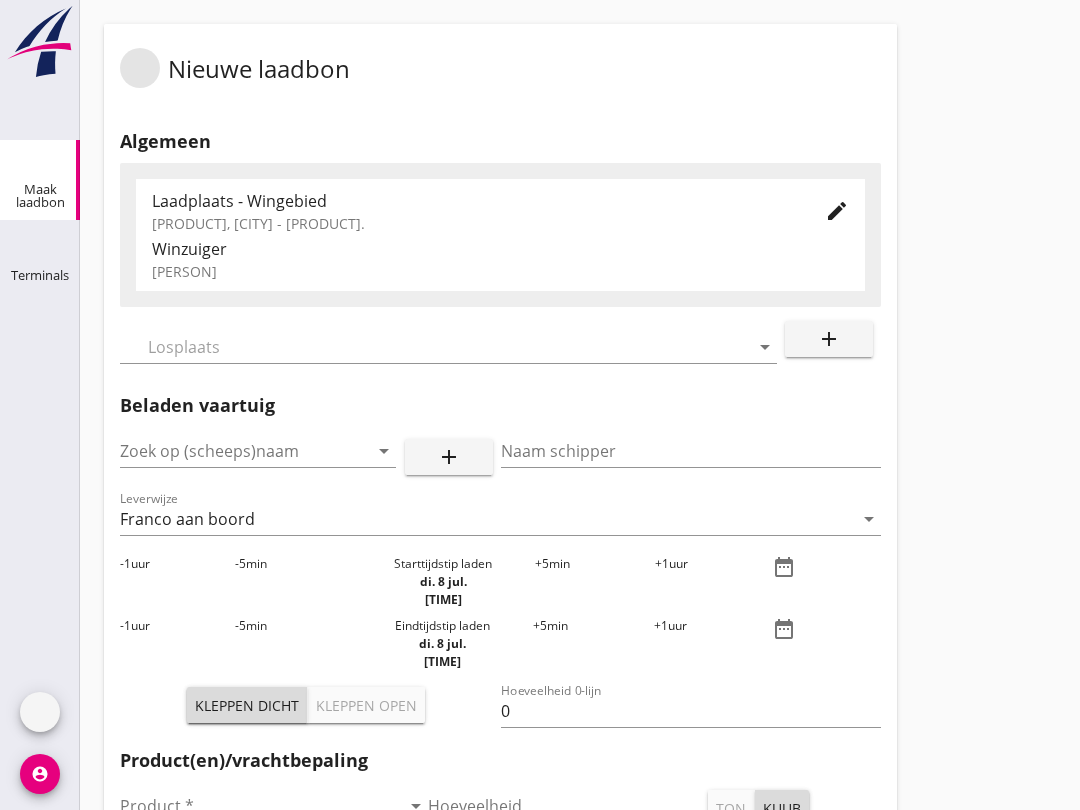 click at bounding box center (356, 451) 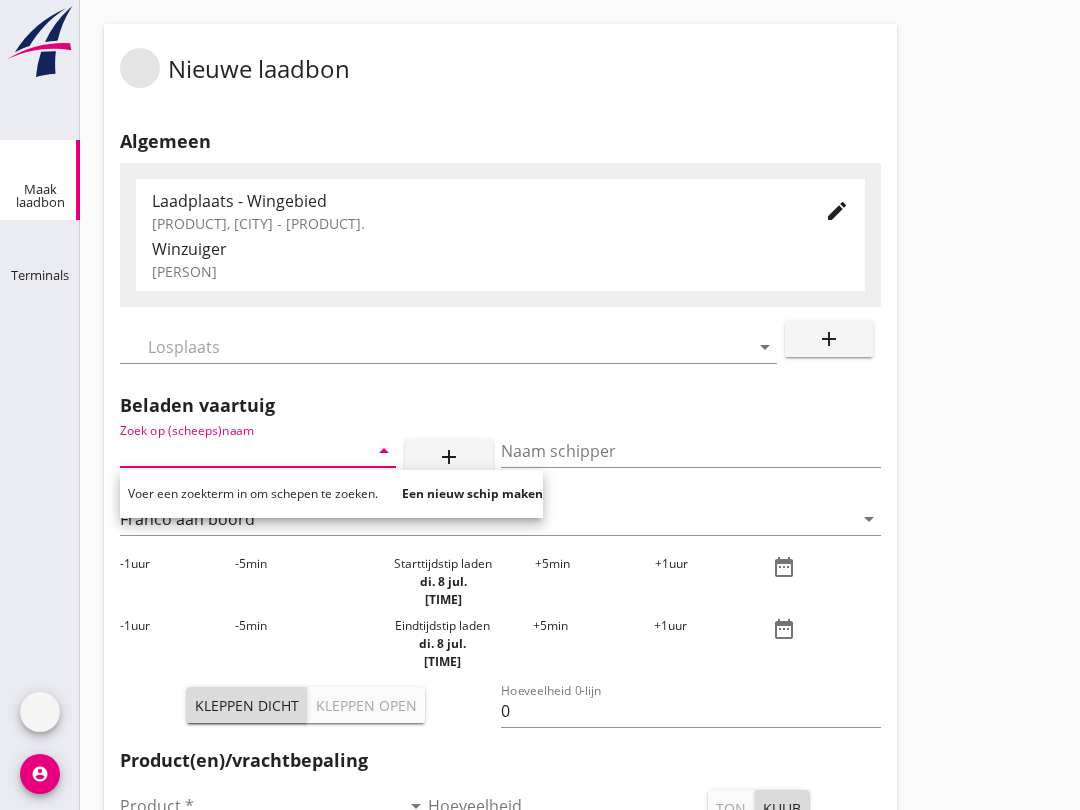 click at bounding box center (230, 451) 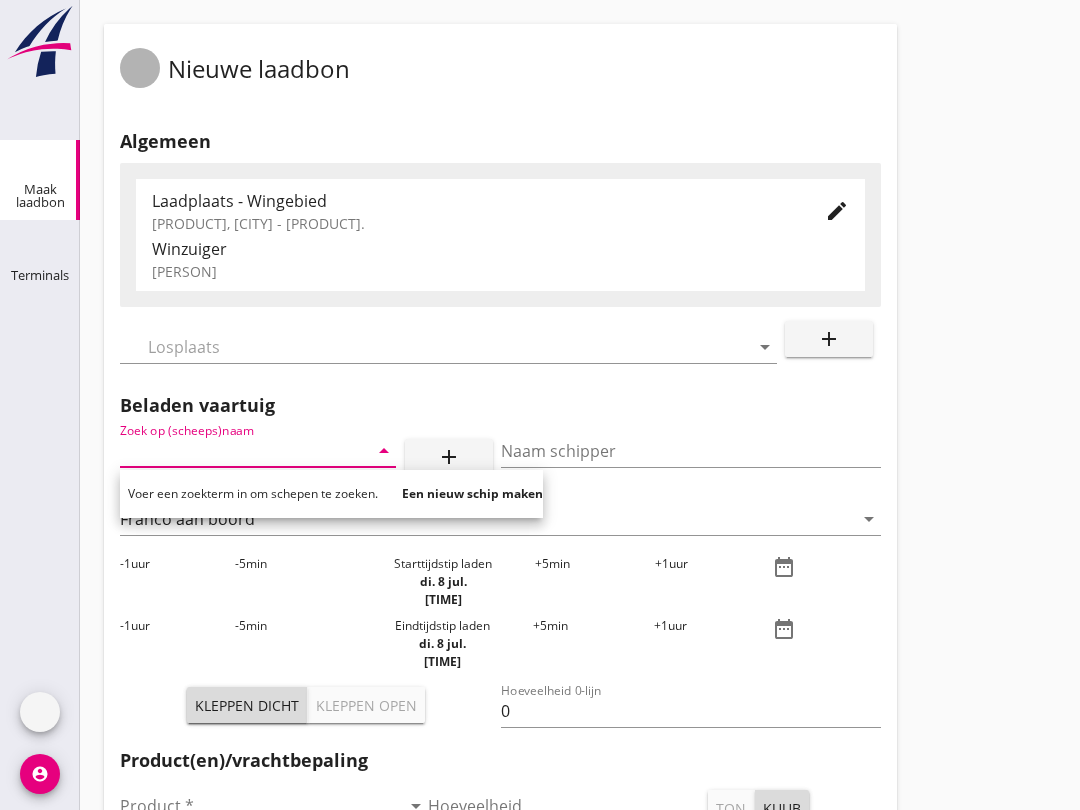 click at bounding box center [140, 68] 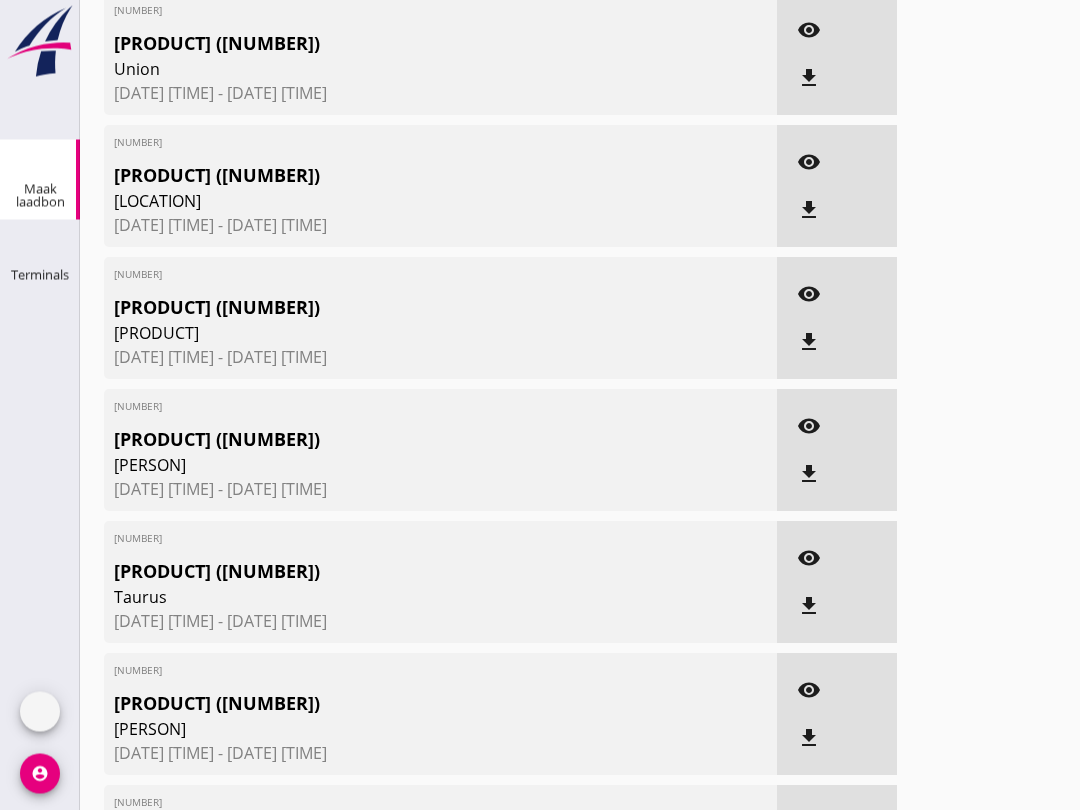 scroll, scrollTop: 0, scrollLeft: 0, axis: both 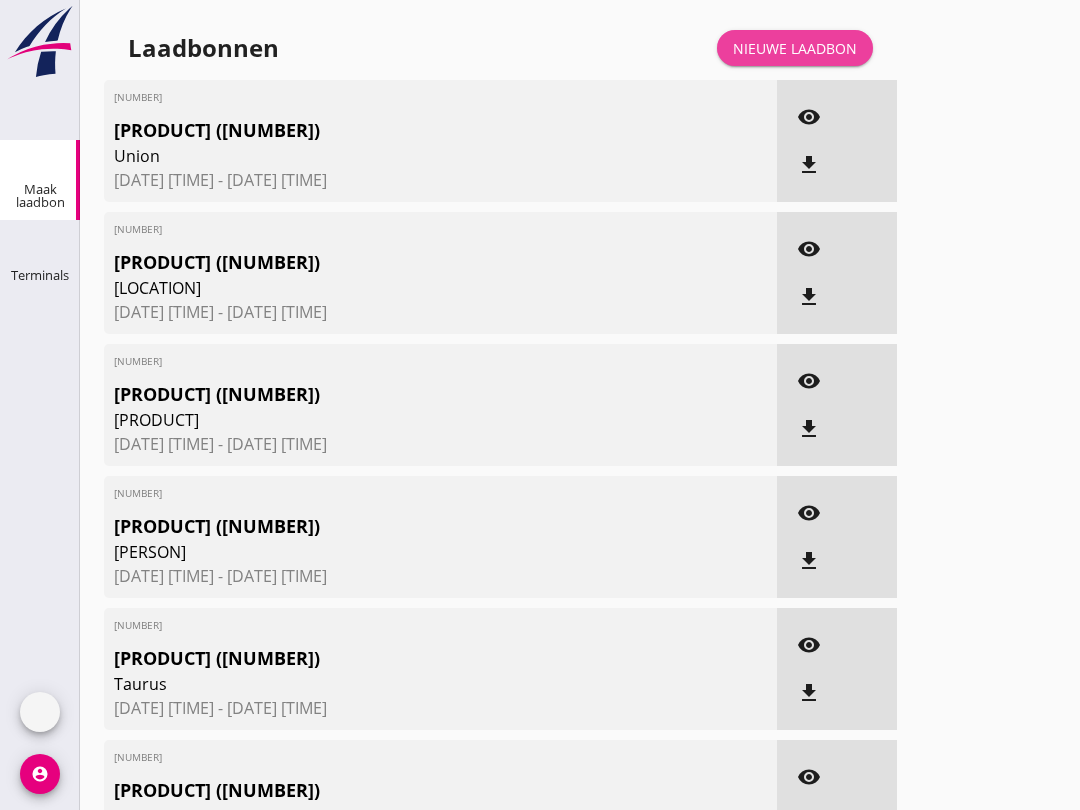 click on "Nieuwe laadbon" at bounding box center (795, 48) 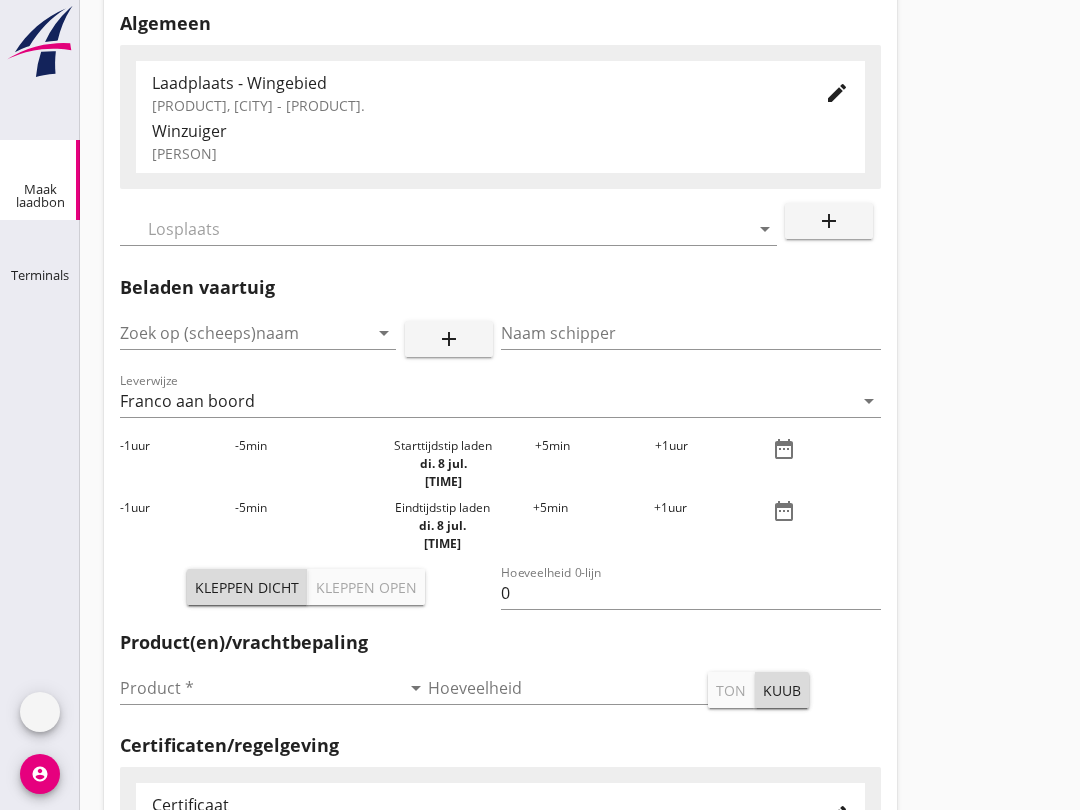 click on "Zoek op (scheeps)naam arrow_drop_down" at bounding box center (258, 333) 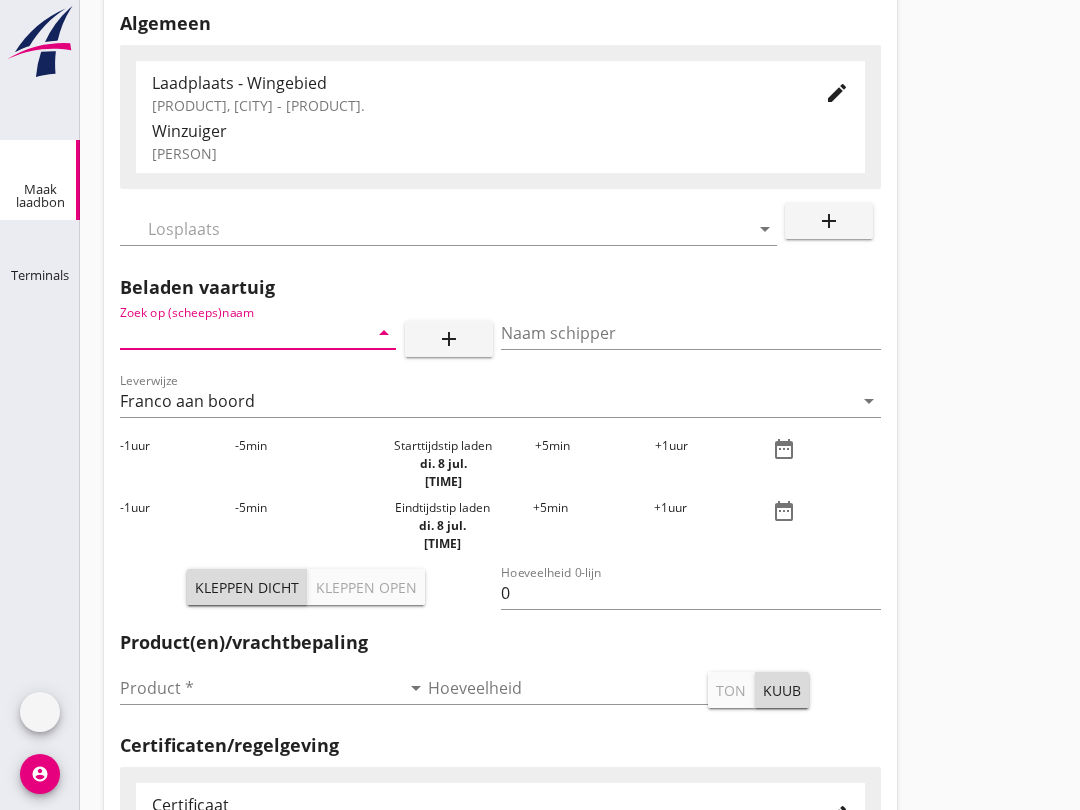 scroll, scrollTop: 117, scrollLeft: 0, axis: vertical 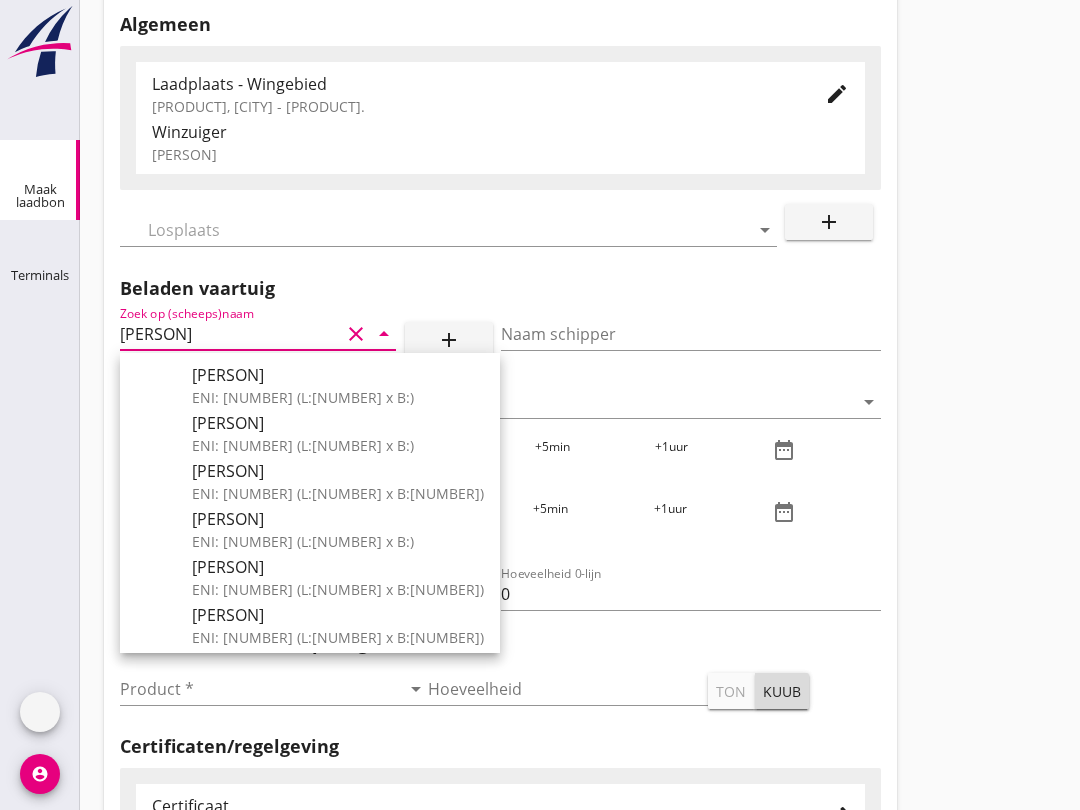 click at bounding box center (144, 373) 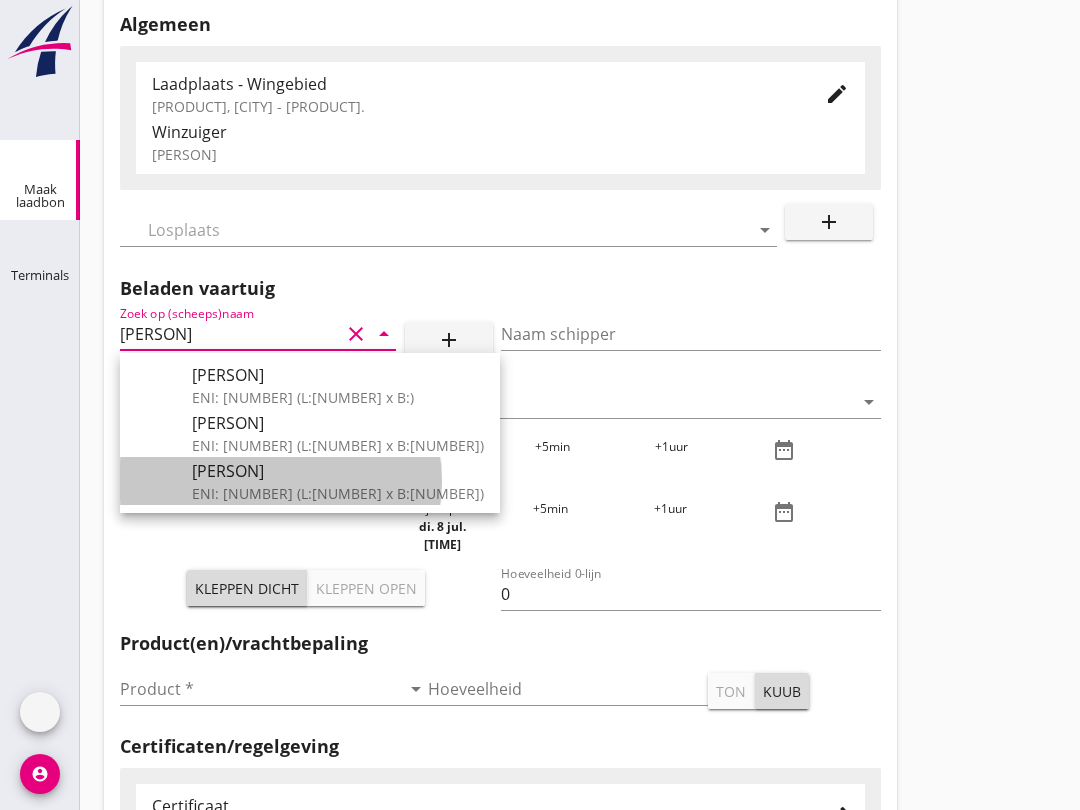 click at bounding box center (164, 385) 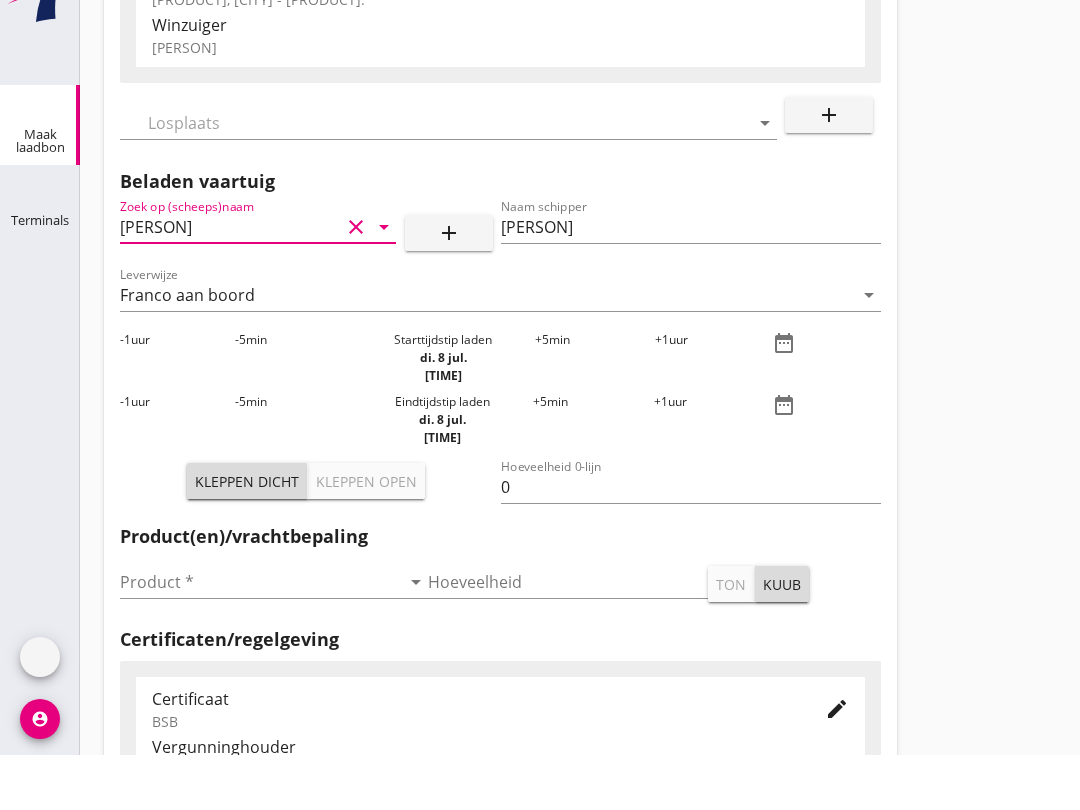 scroll, scrollTop: 170, scrollLeft: 0, axis: vertical 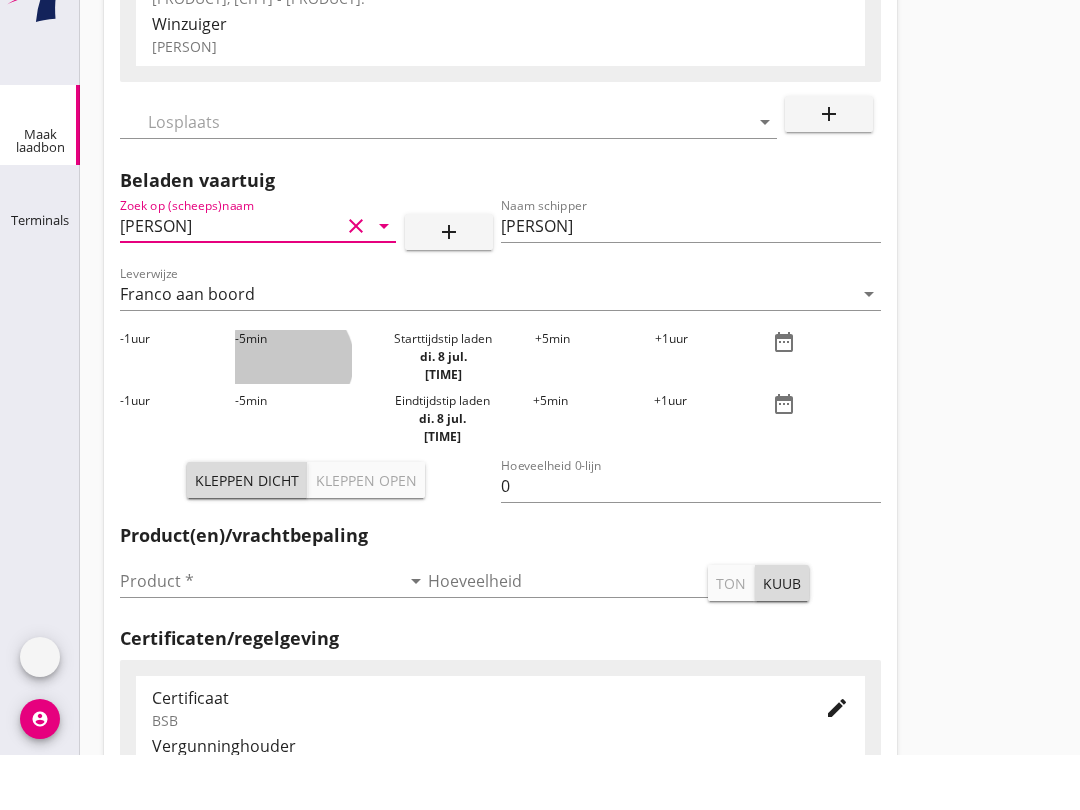 click on "-5  min" at bounding box center [293, 412] 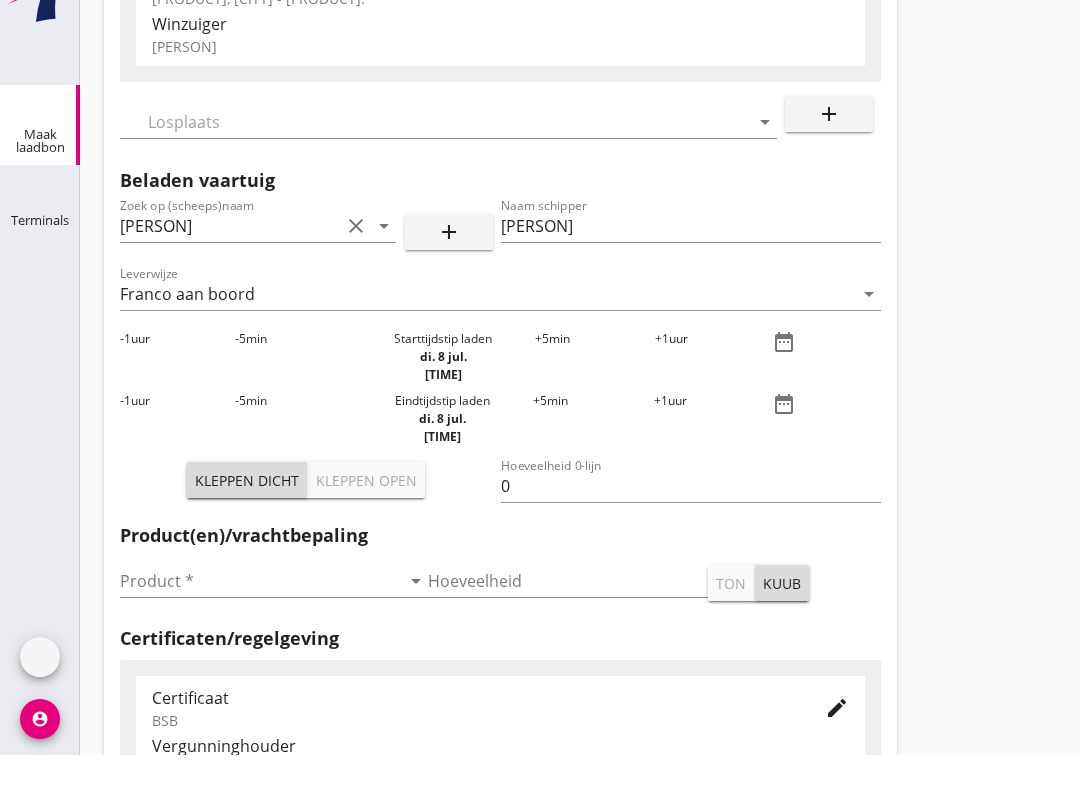 scroll, scrollTop: 226, scrollLeft: 0, axis: vertical 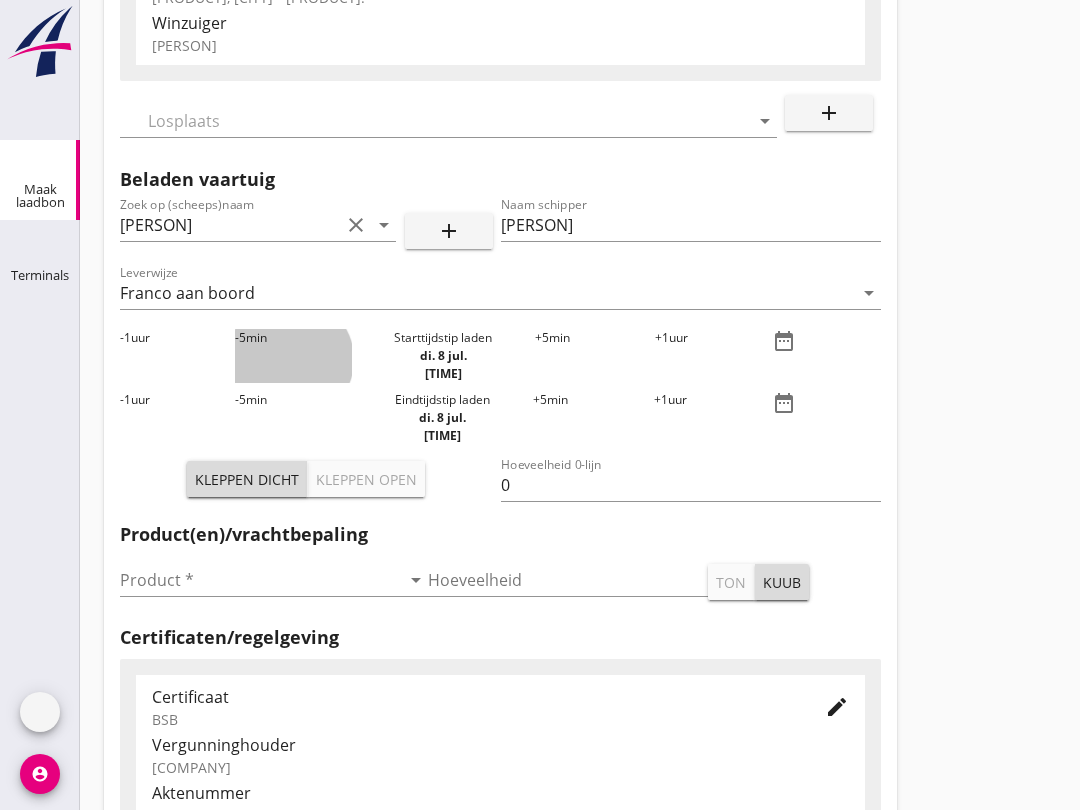 click on "-5  min" at bounding box center (293, 356) 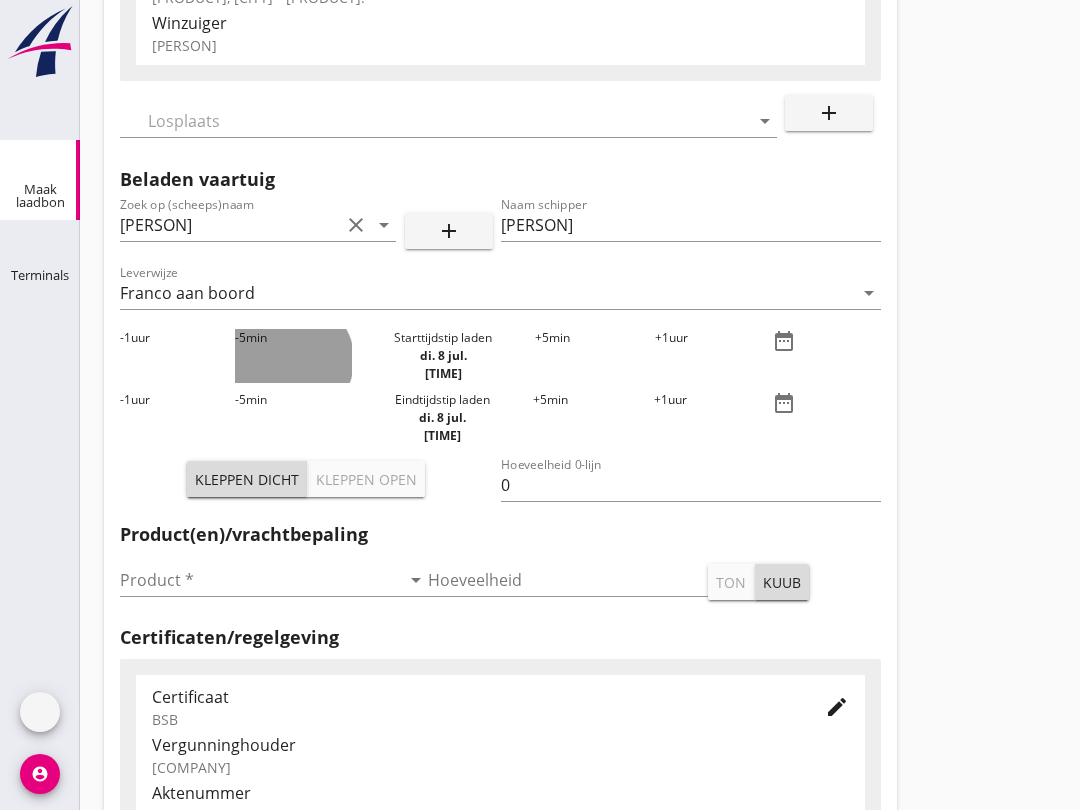 click on "-5  min" at bounding box center (293, 356) 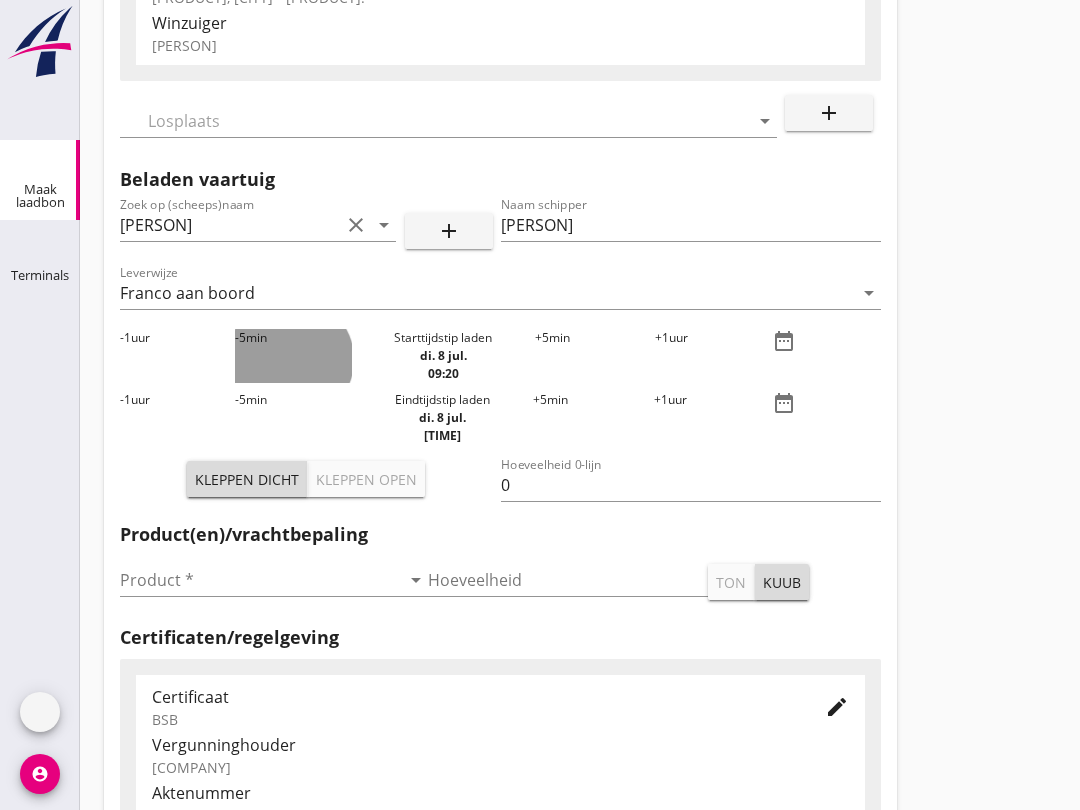 click on "-5  min" at bounding box center (293, 356) 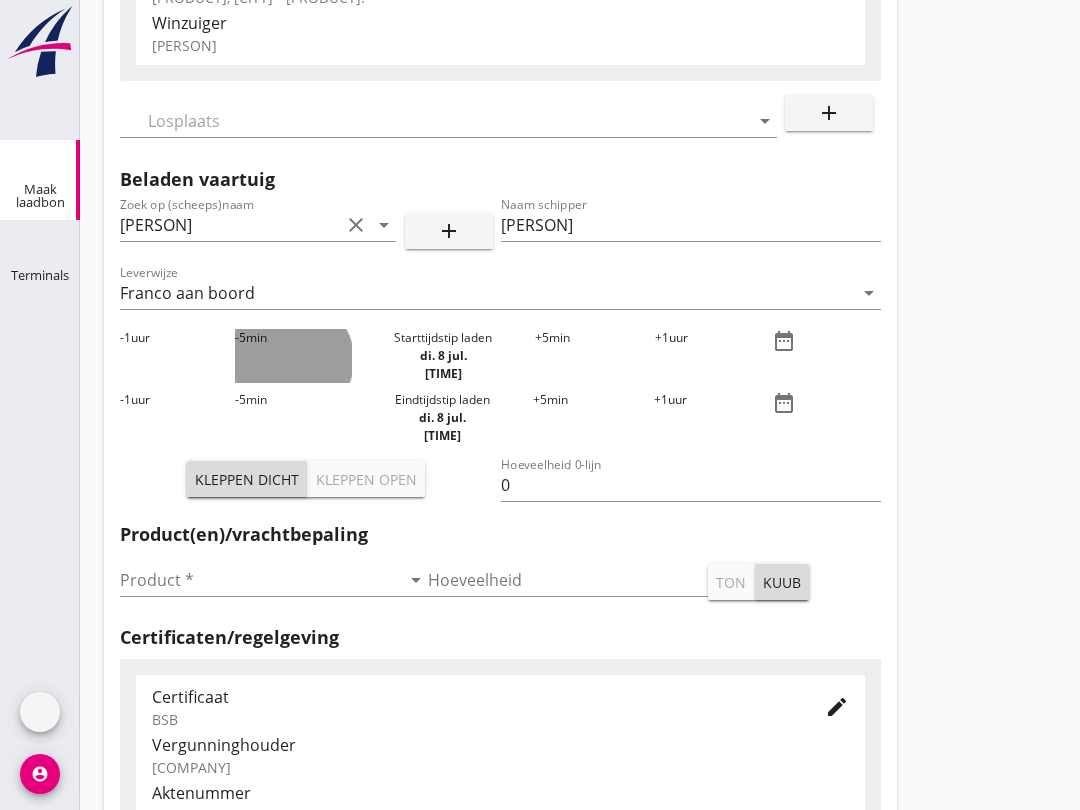 click on "-5  min" at bounding box center [293, 356] 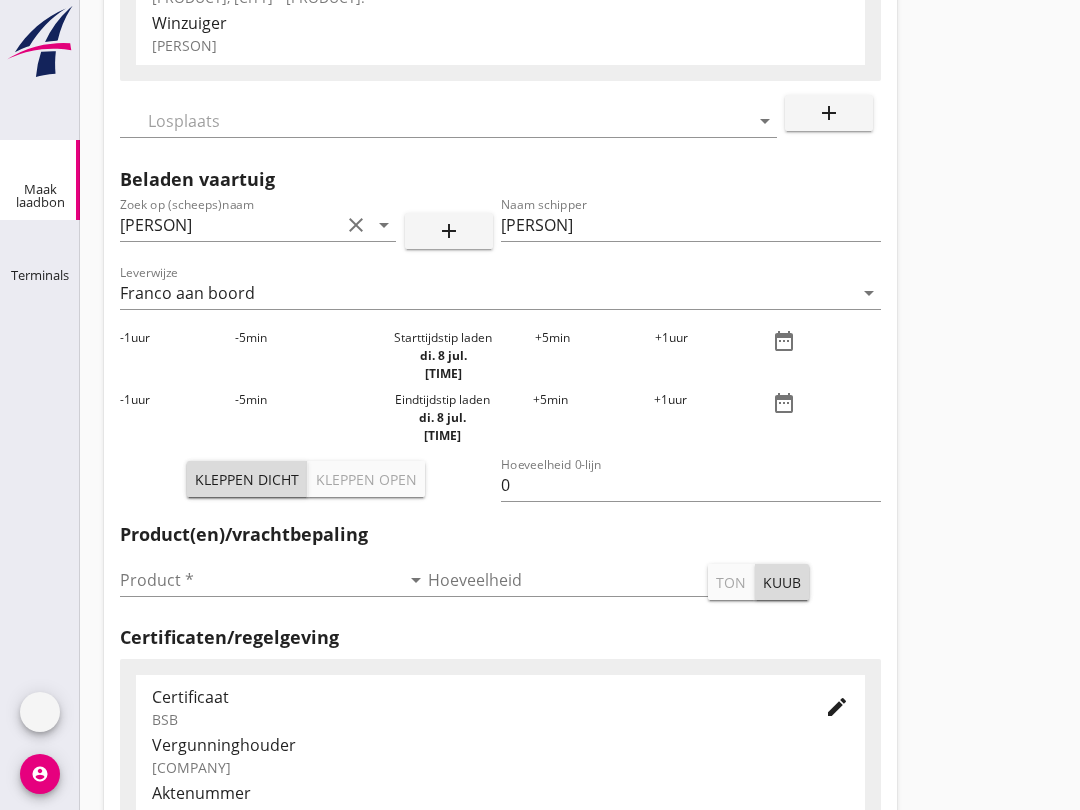 click on "-5  min" at bounding box center (293, 356) 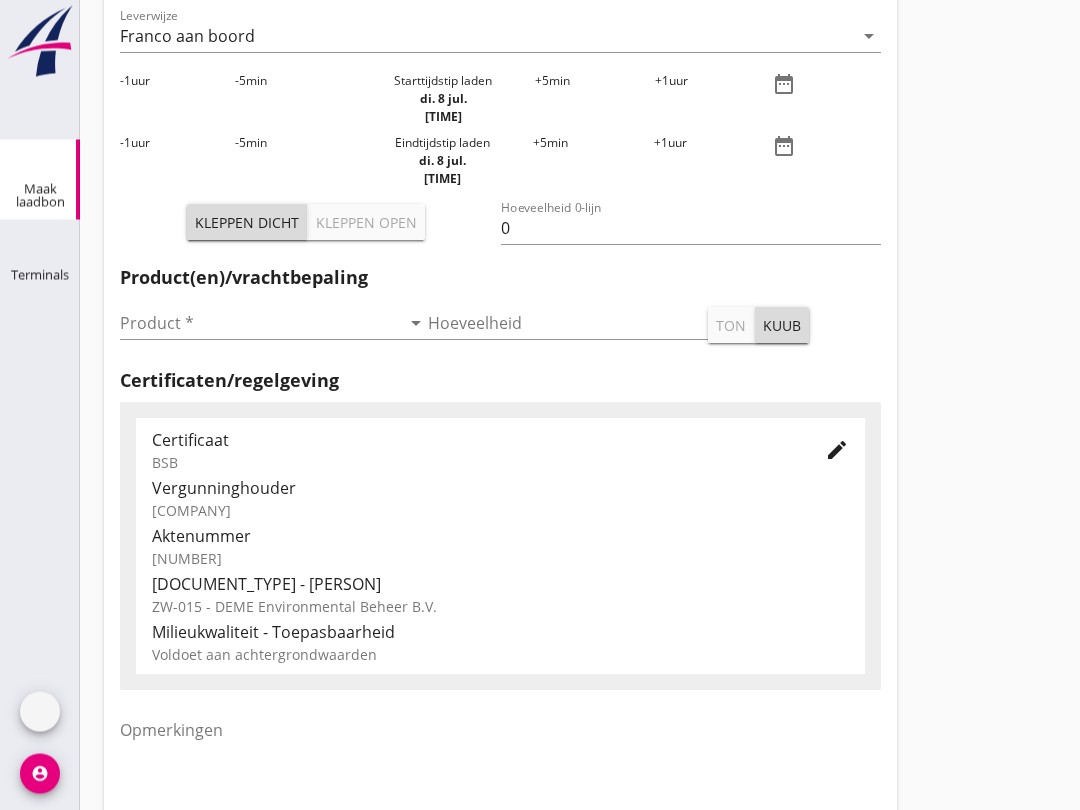 scroll, scrollTop: 492, scrollLeft: 0, axis: vertical 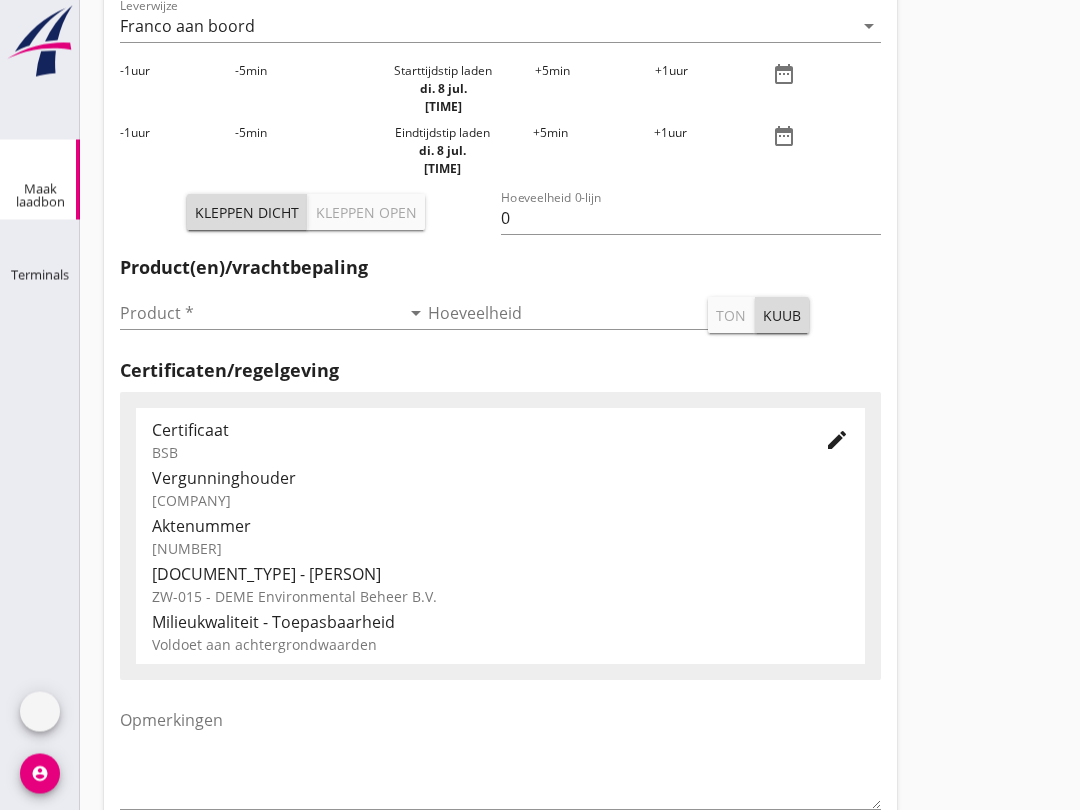 click at bounding box center [260, 314] 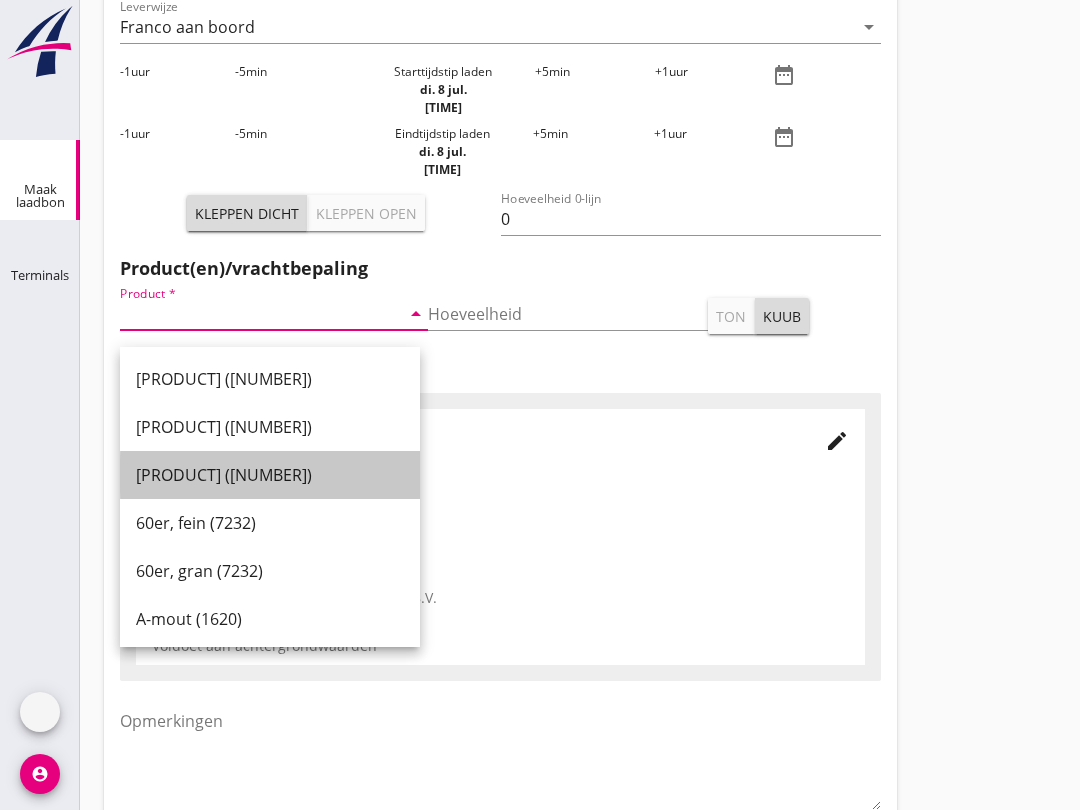 click on "[PRODUCT] ([NUMBER])" at bounding box center (270, 475) 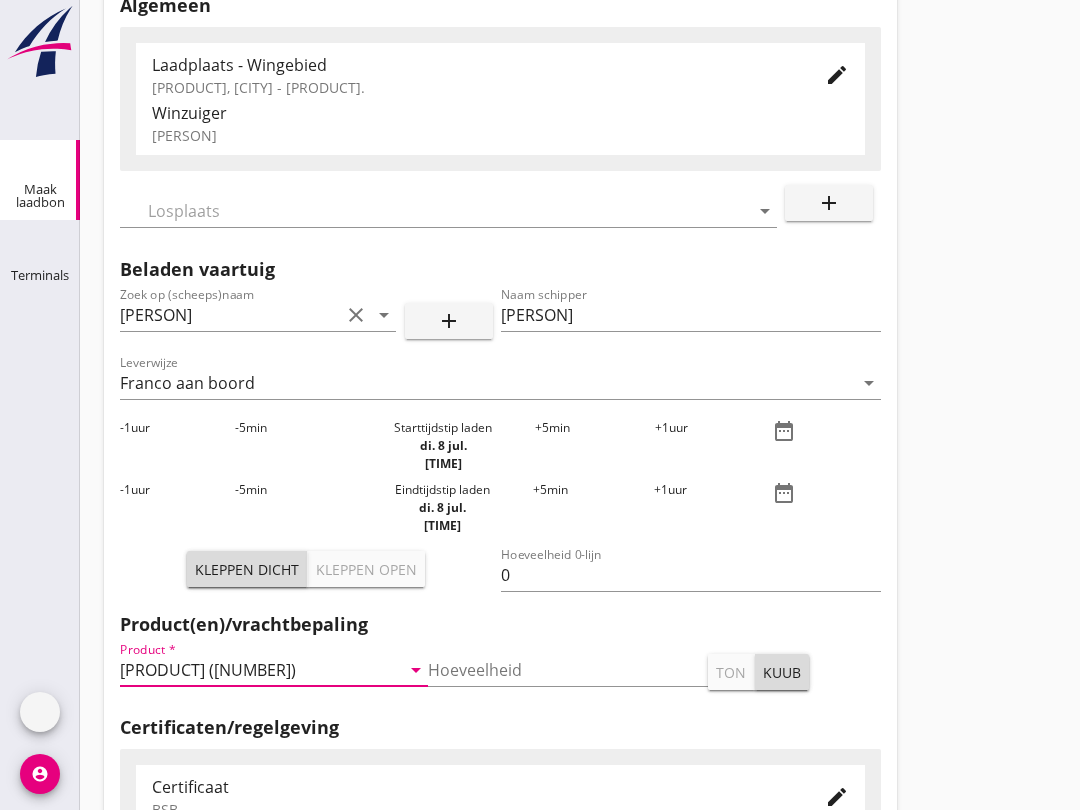 scroll, scrollTop: 135, scrollLeft: 0, axis: vertical 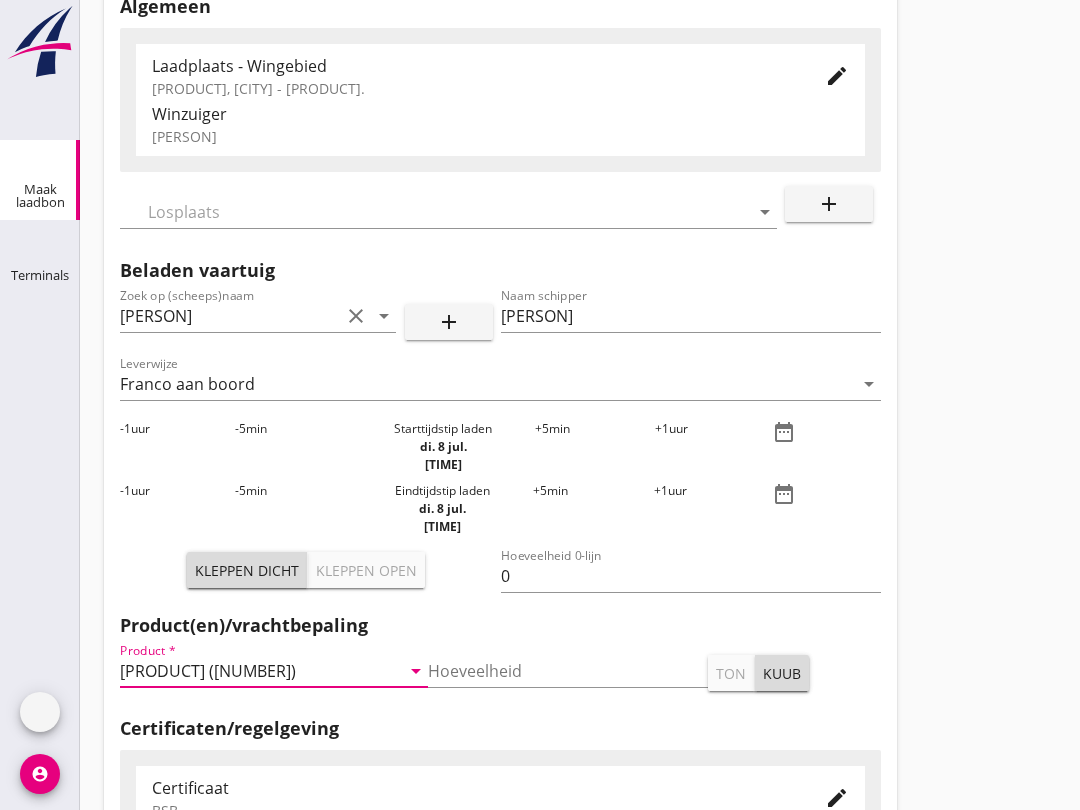 click at bounding box center (434, 212) 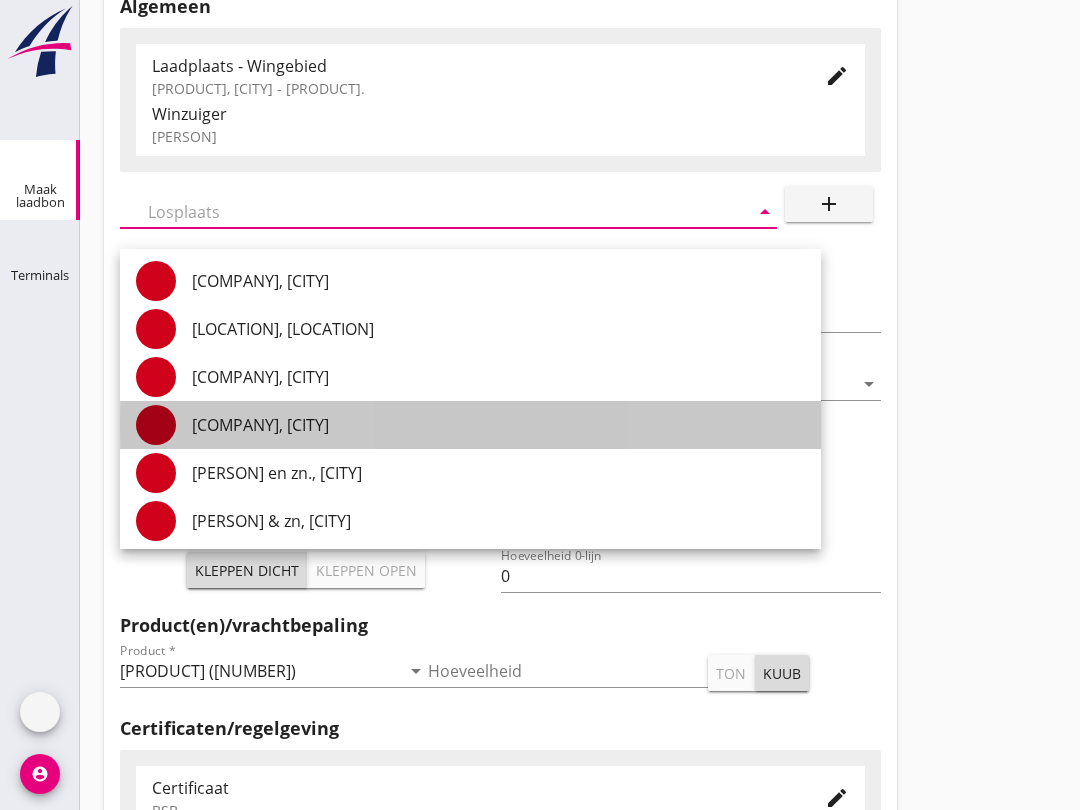 click on "[COMPANY], [CITY]" at bounding box center [498, 425] 